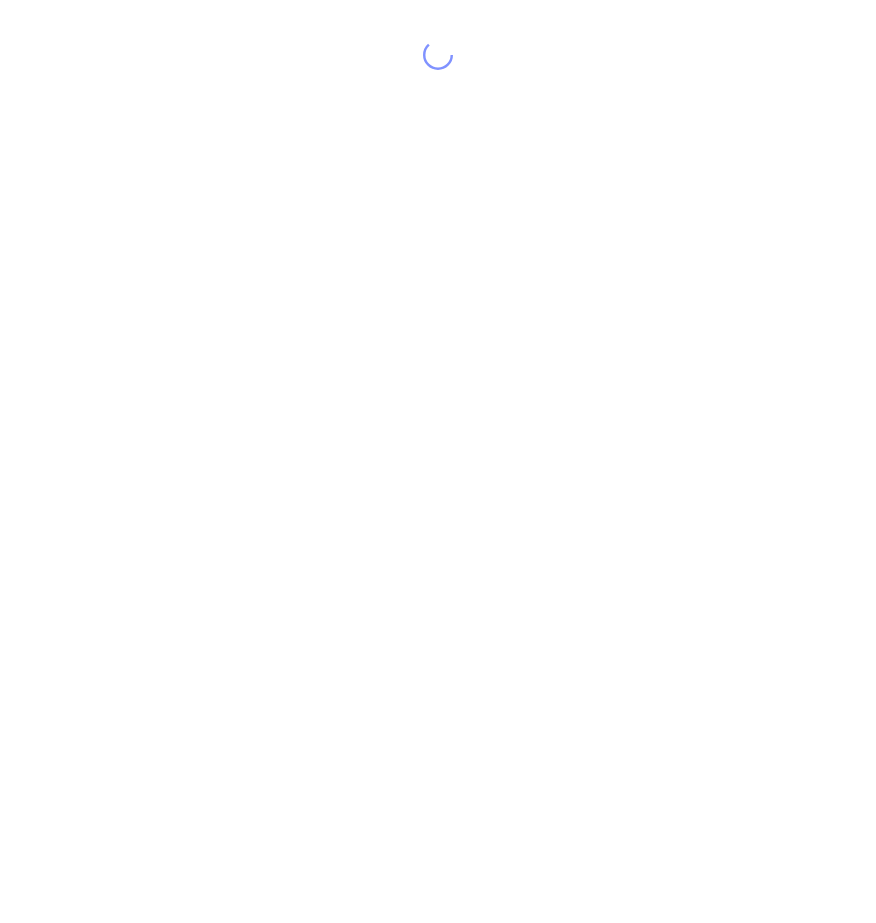 scroll, scrollTop: 0, scrollLeft: 0, axis: both 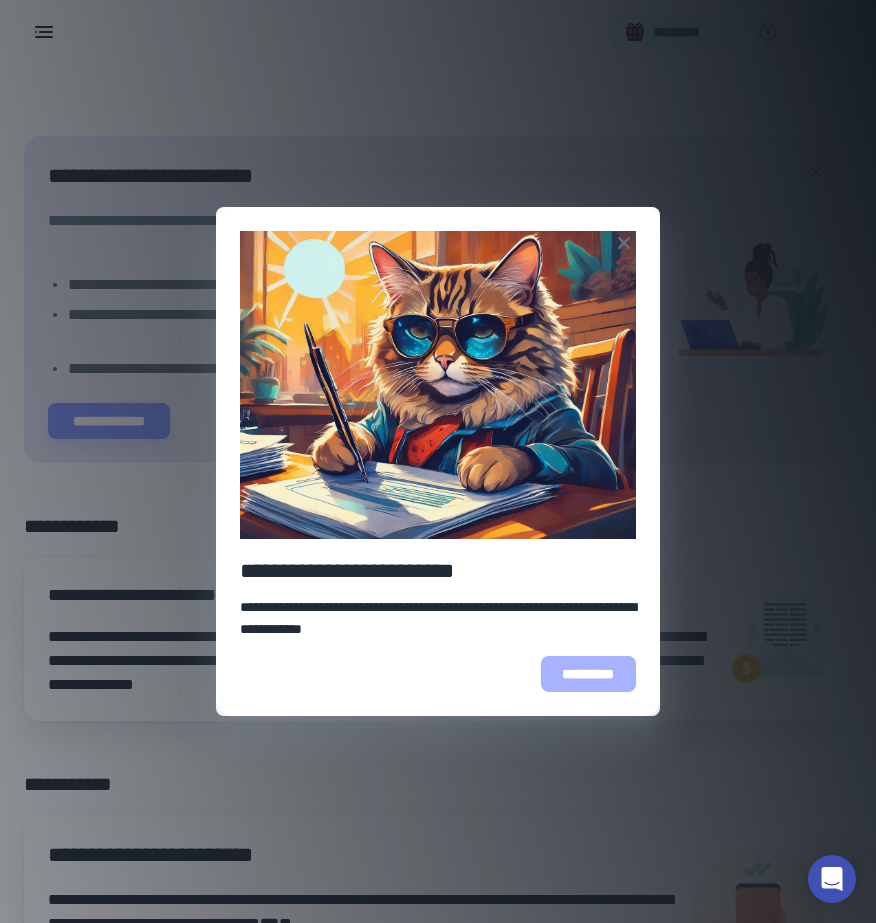 click on "**********" at bounding box center (588, 674) 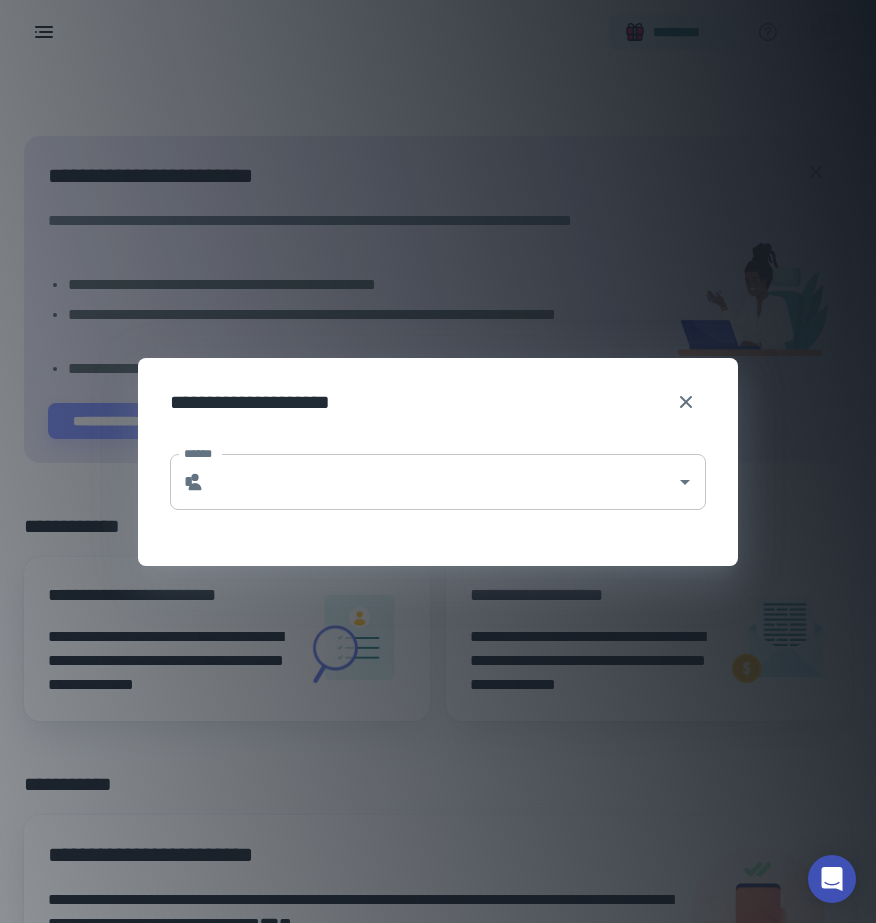 click on "******" at bounding box center [440, 482] 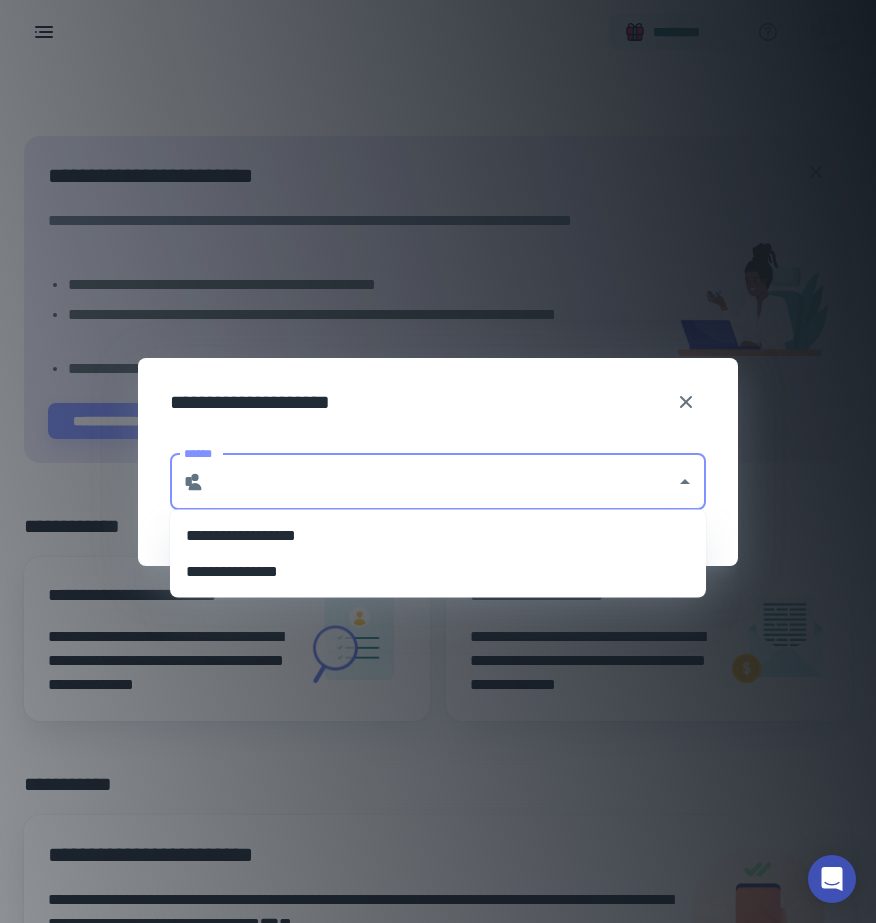 click on "**********" at bounding box center (438, 572) 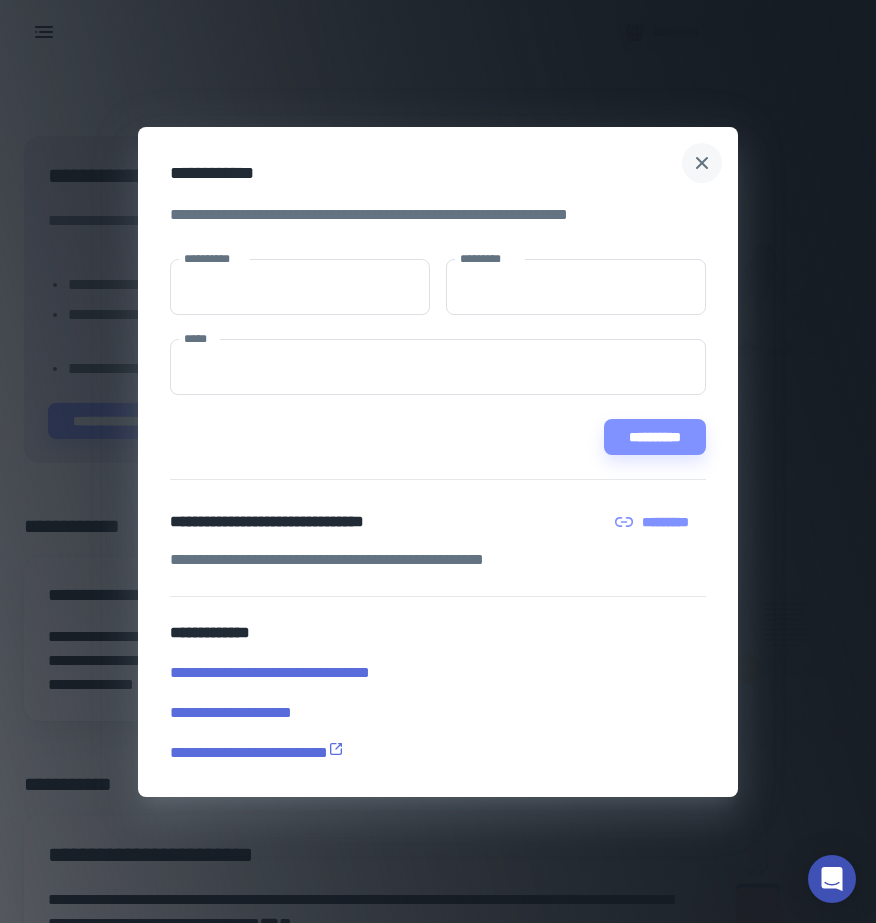 click 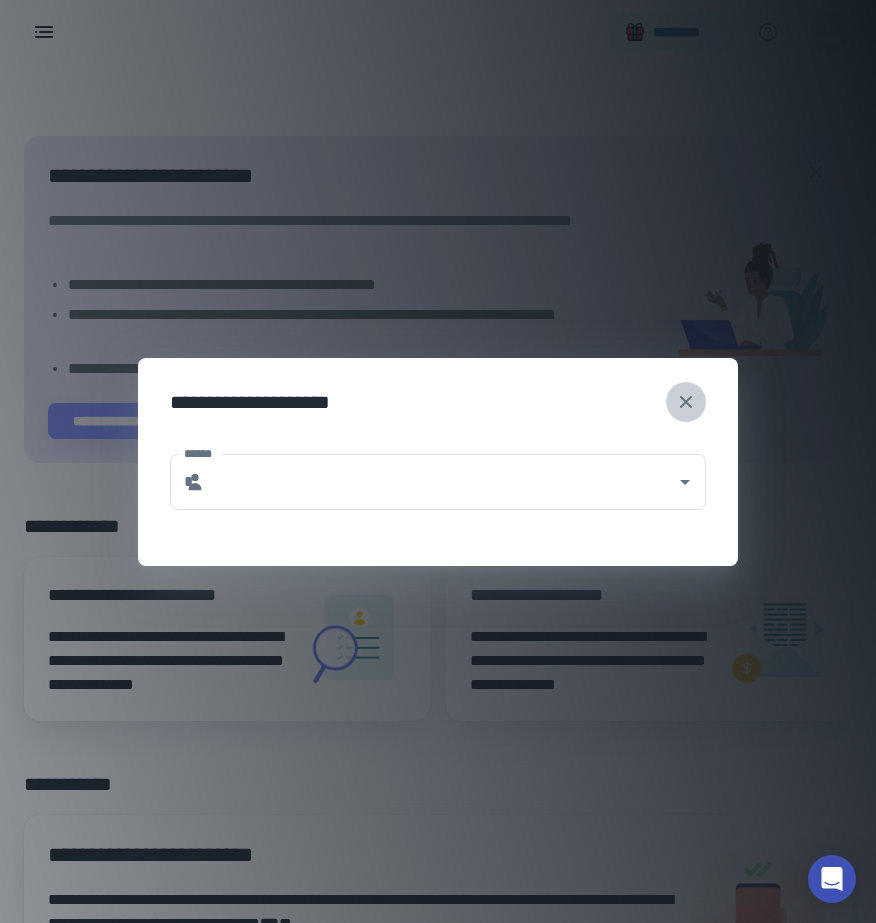 click at bounding box center (686, 402) 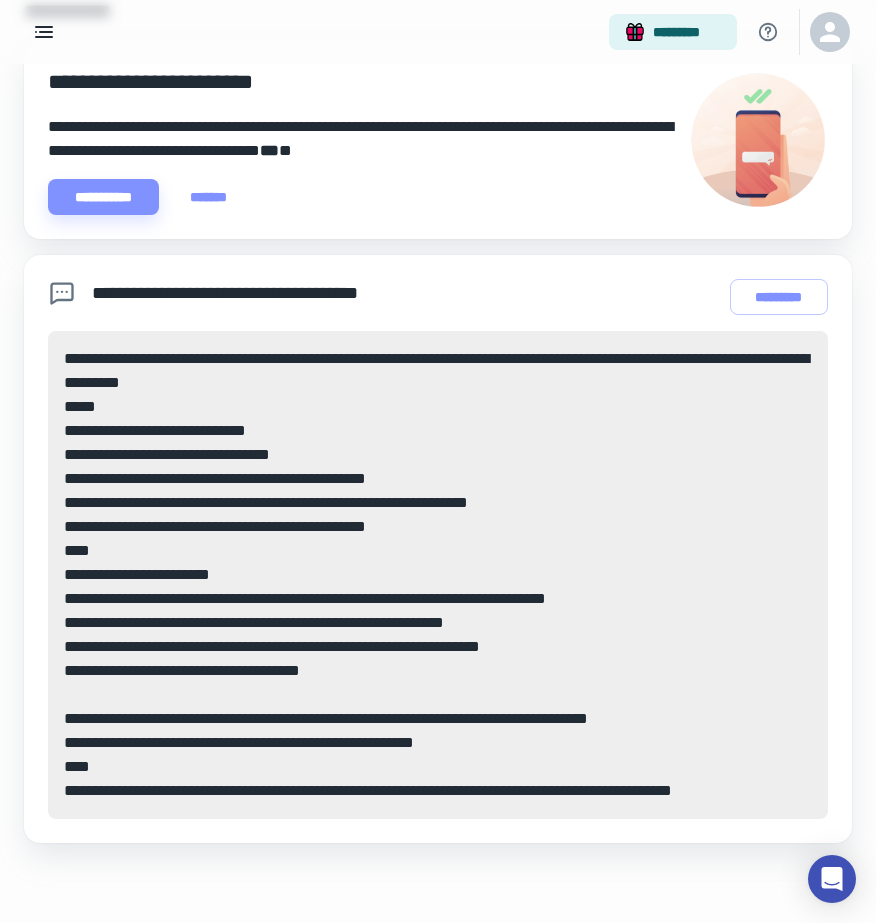scroll, scrollTop: 0, scrollLeft: 0, axis: both 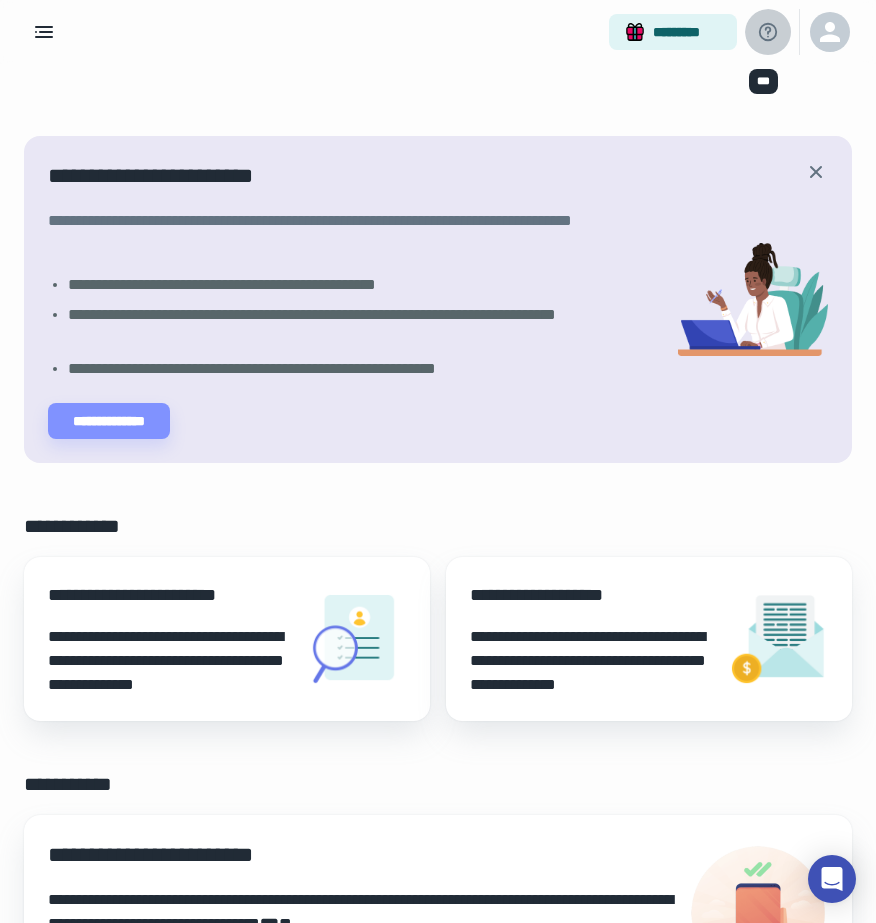 click 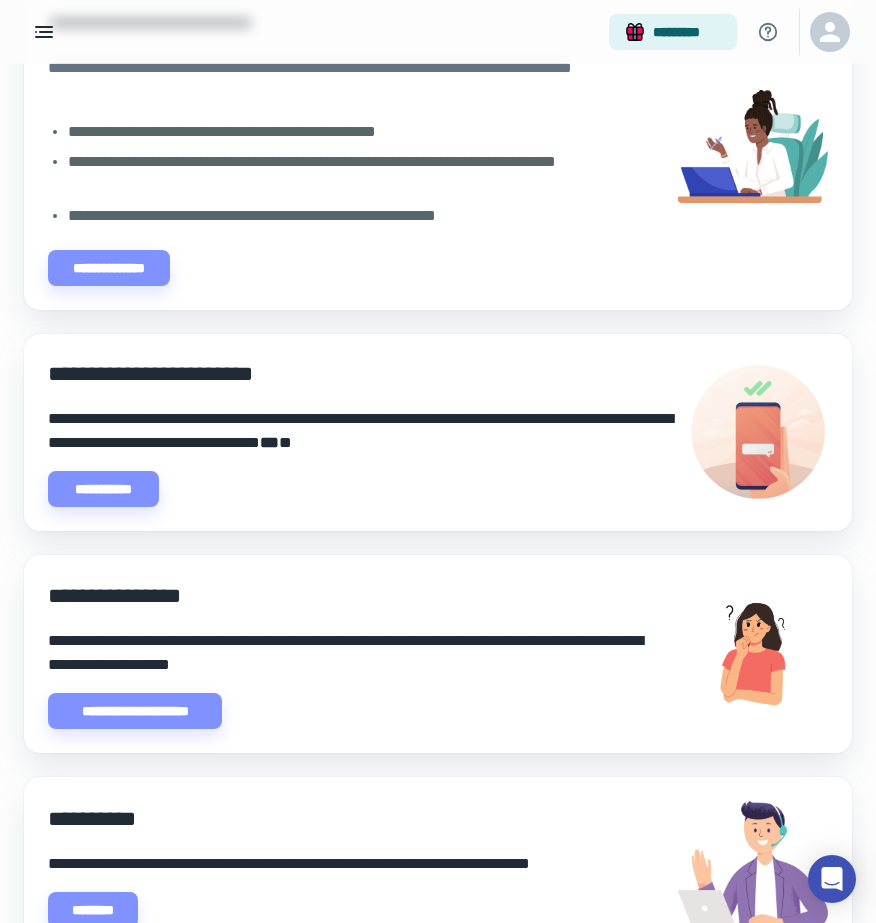 scroll, scrollTop: 280, scrollLeft: 0, axis: vertical 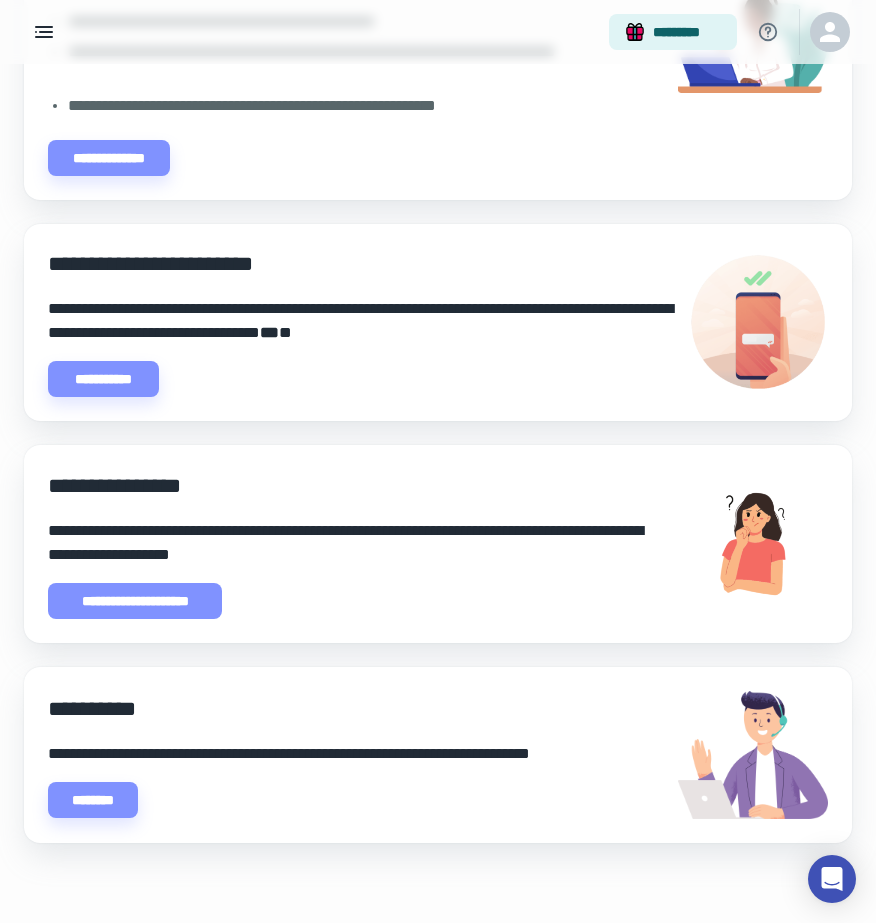 click on "**********" at bounding box center (135, 601) 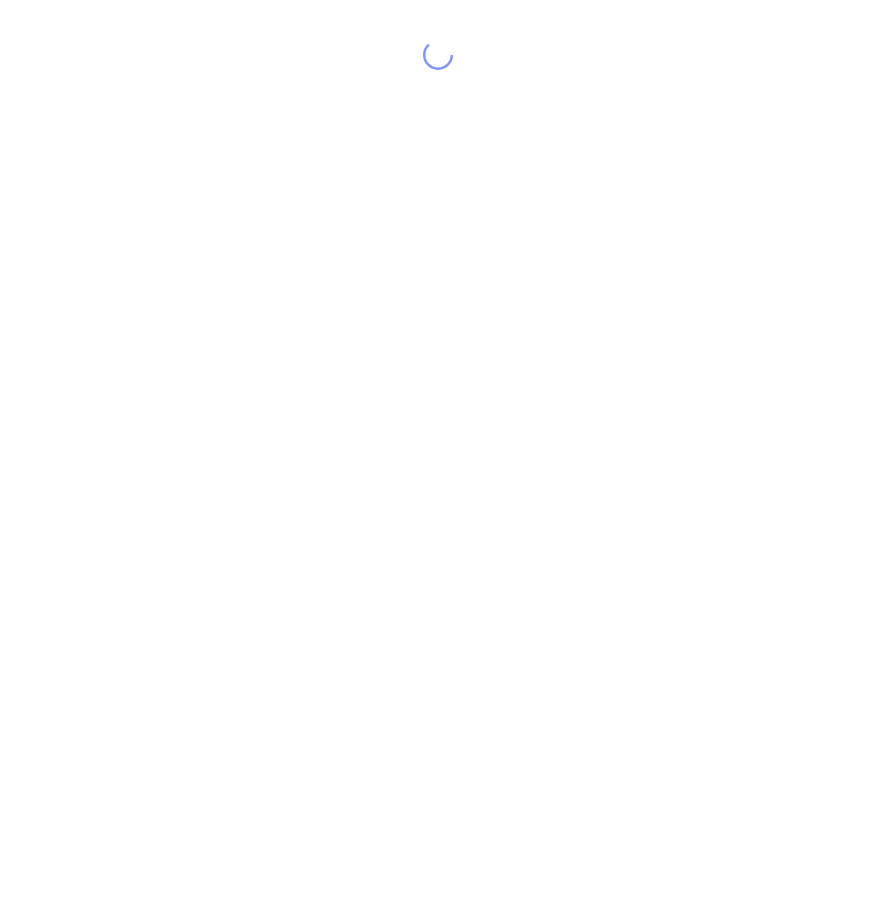 scroll, scrollTop: 0, scrollLeft: 0, axis: both 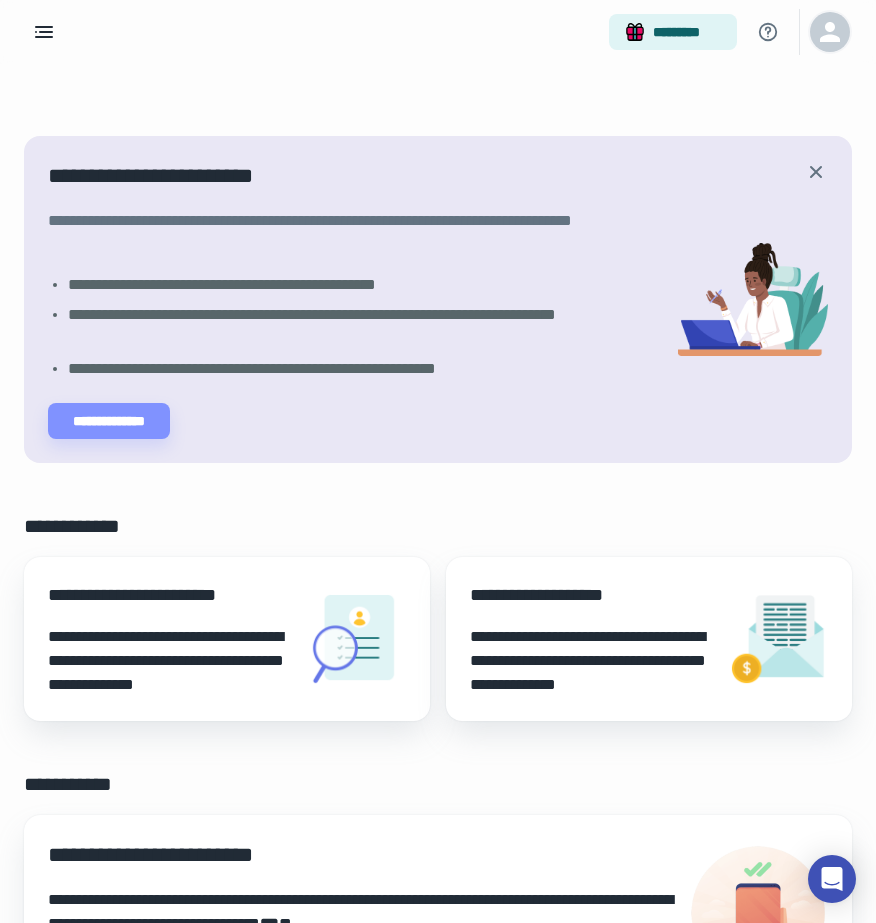 click 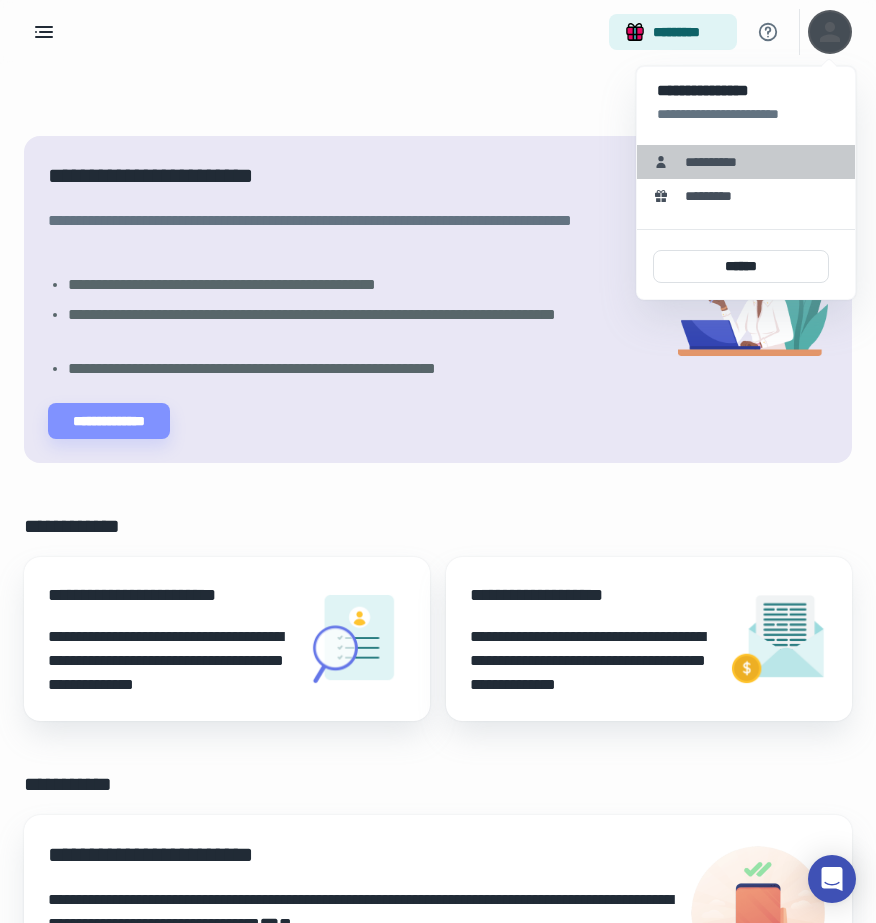 click on "**********" at bounding box center [718, 162] 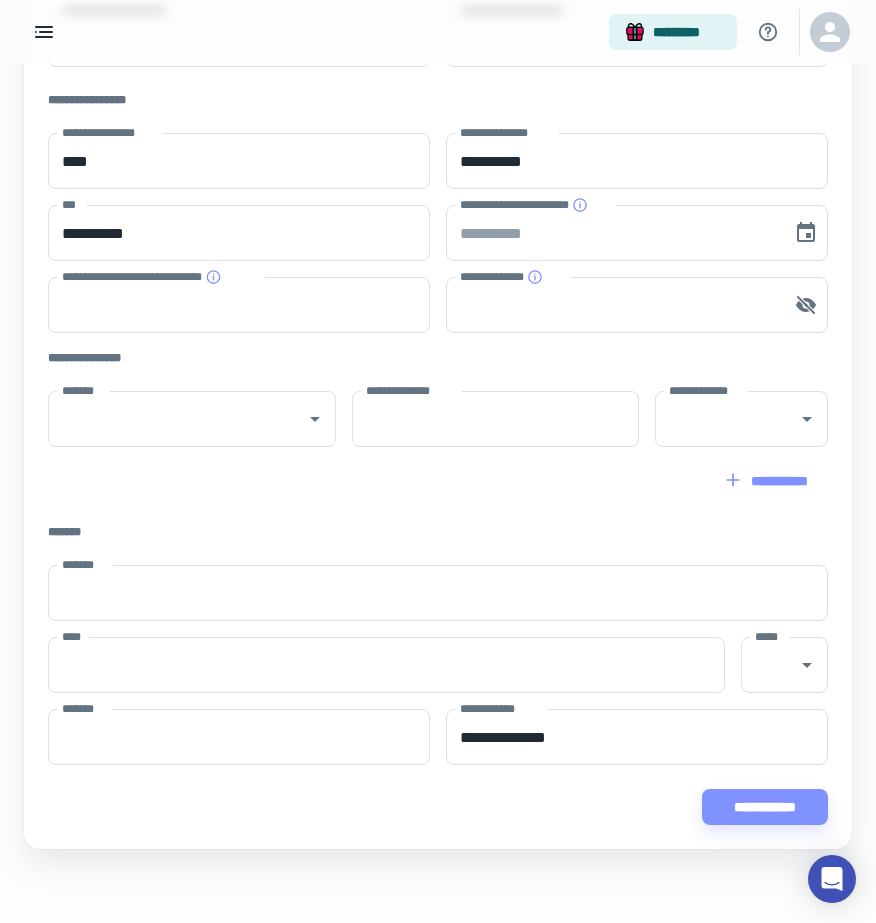 scroll, scrollTop: 286, scrollLeft: 0, axis: vertical 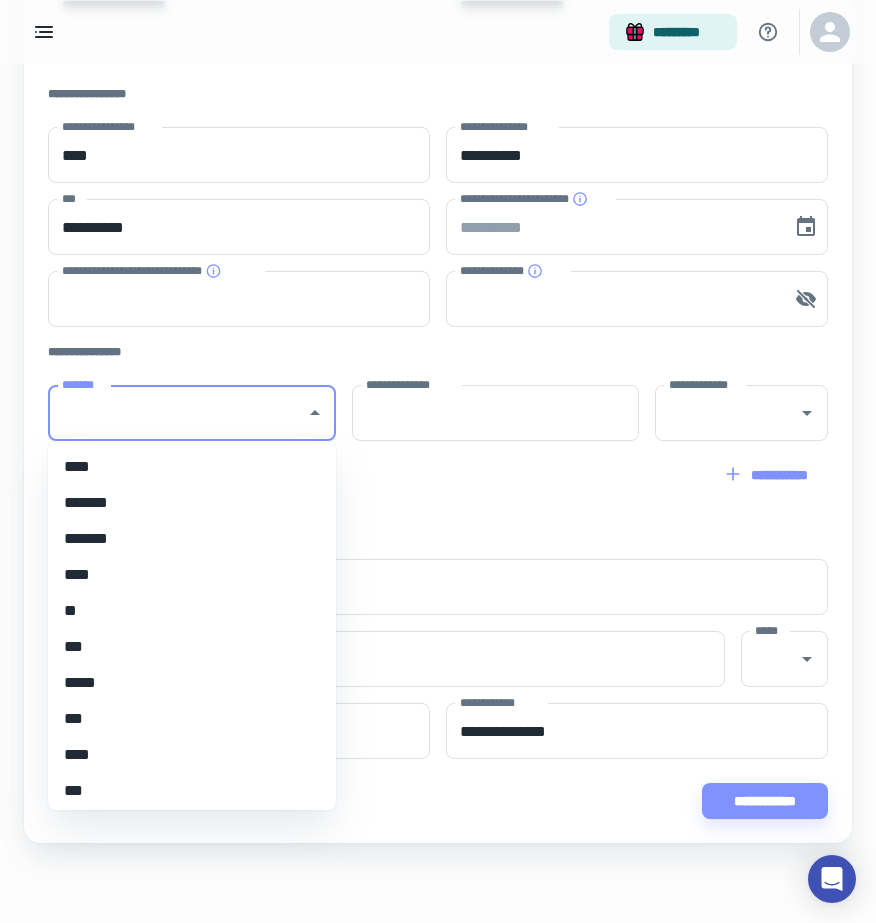 click on "*******" at bounding box center [177, 413] 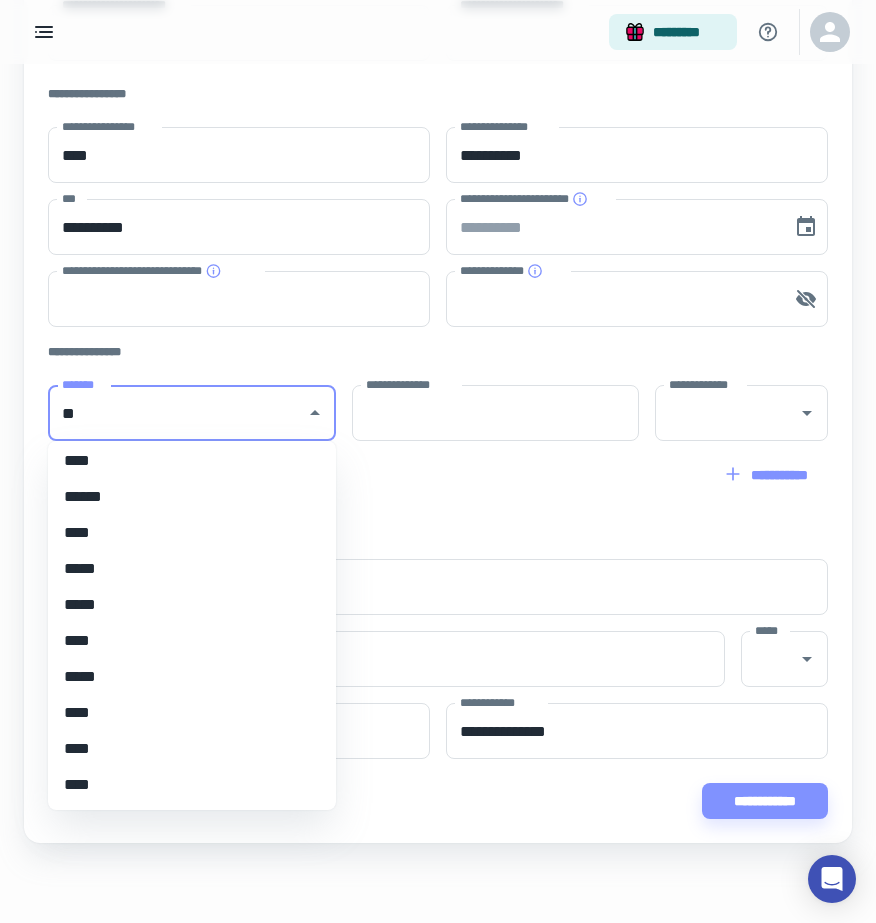scroll, scrollTop: 0, scrollLeft: 0, axis: both 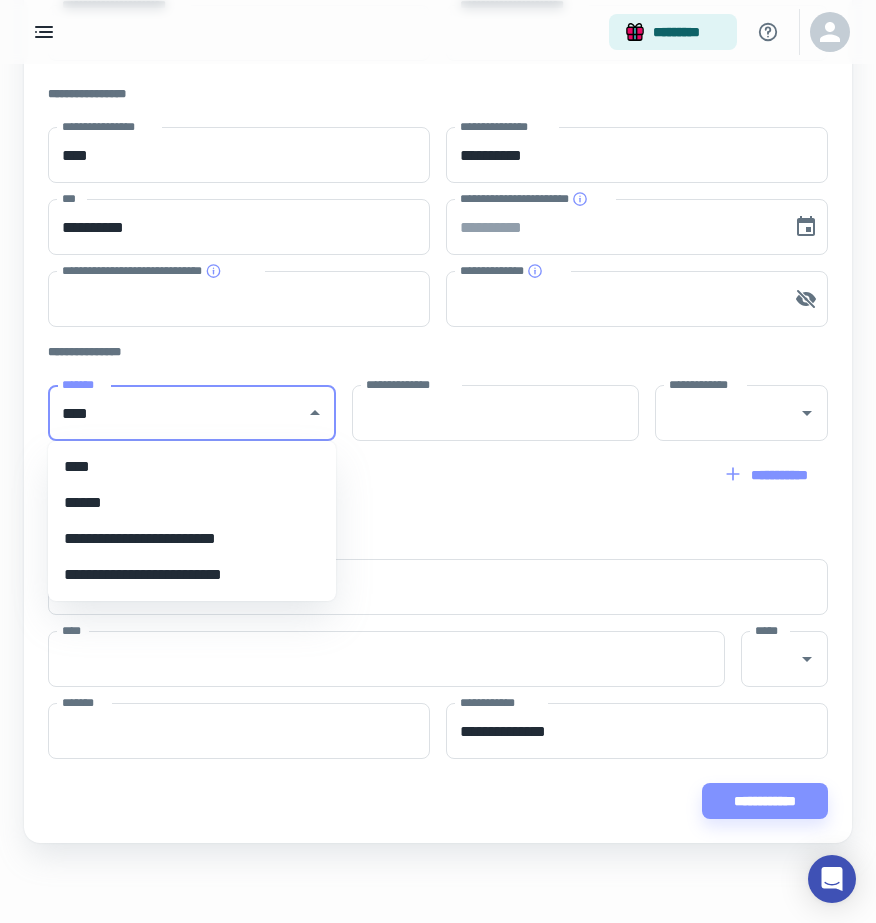 click on "**********" at bounding box center (192, 539) 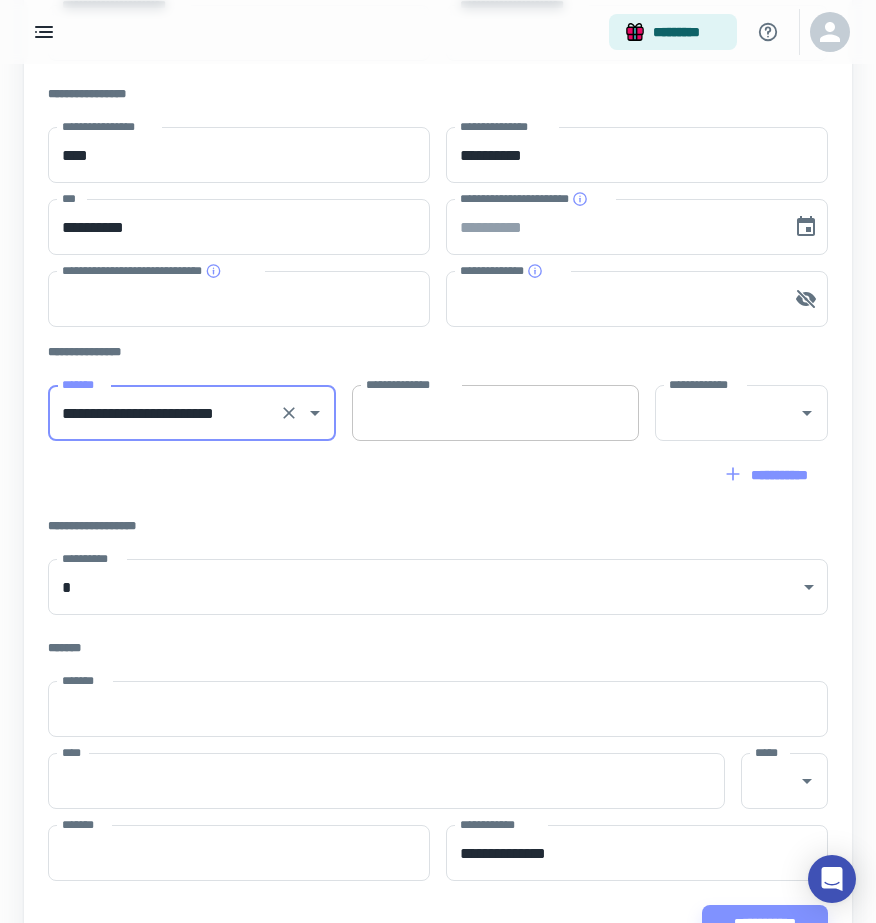 type on "**********" 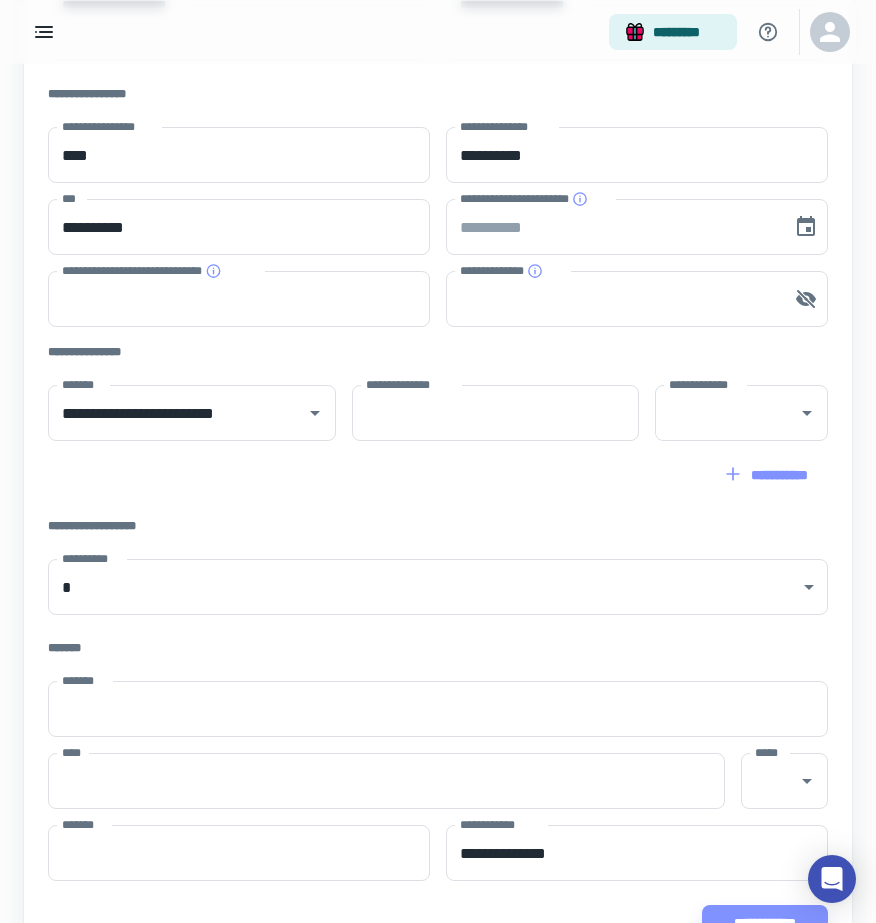 scroll, scrollTop: 302, scrollLeft: 0, axis: vertical 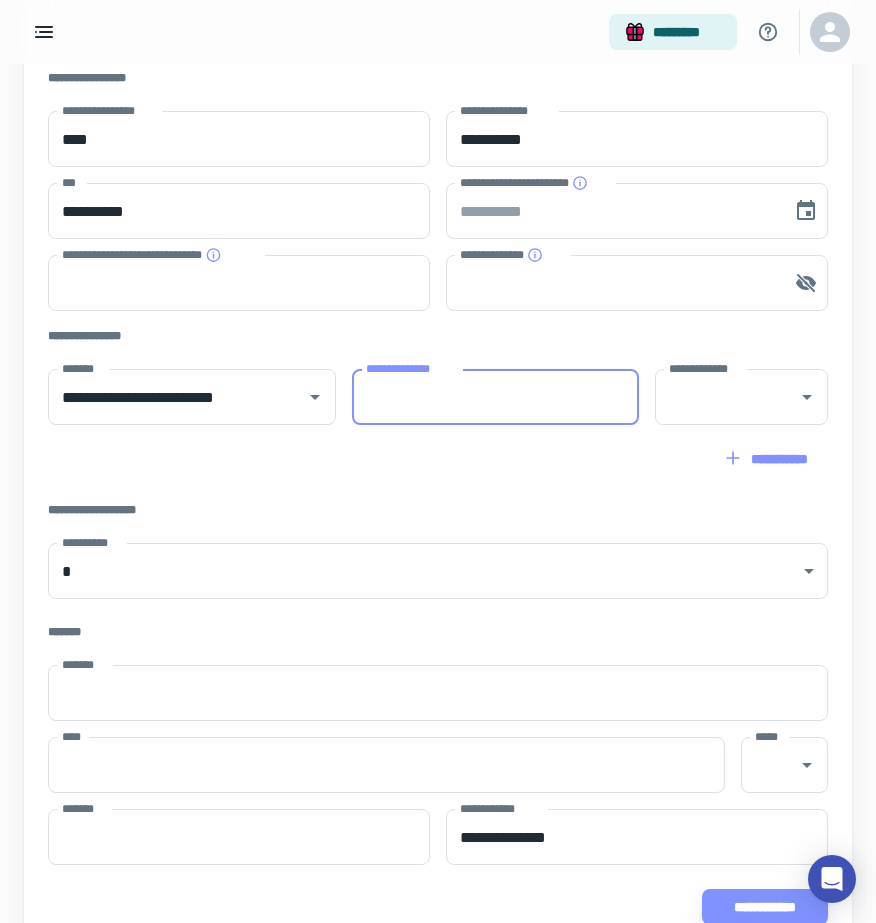 click on "**********" at bounding box center (496, 397) 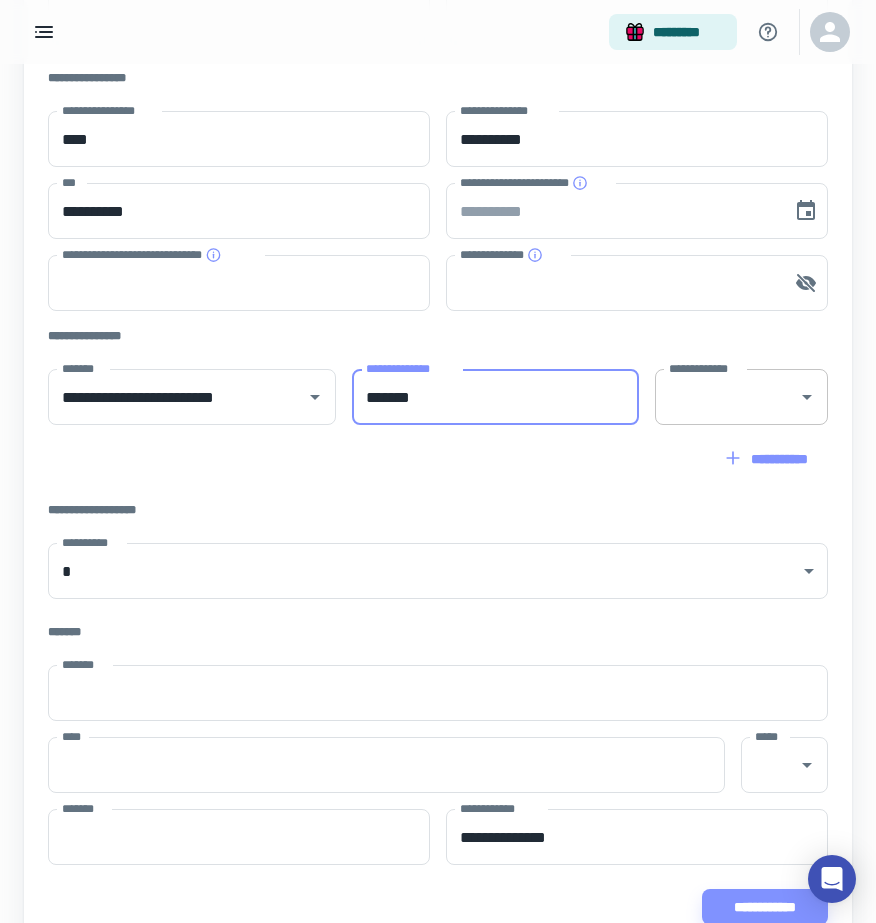 type on "*******" 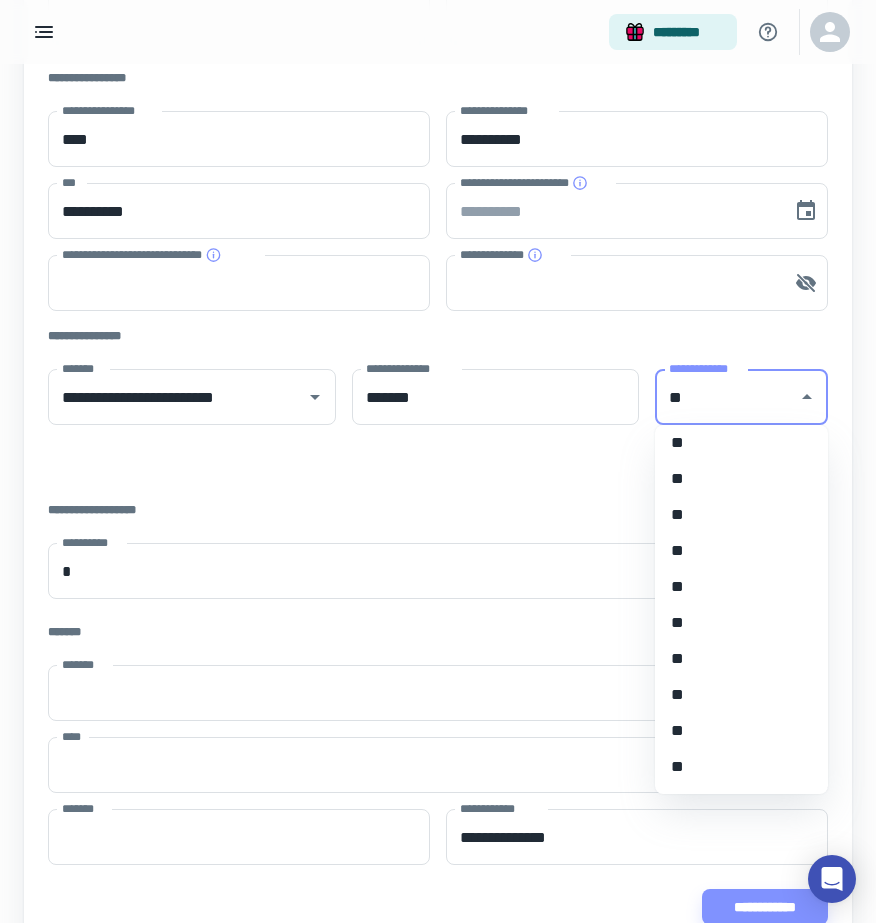 scroll, scrollTop: 0, scrollLeft: 0, axis: both 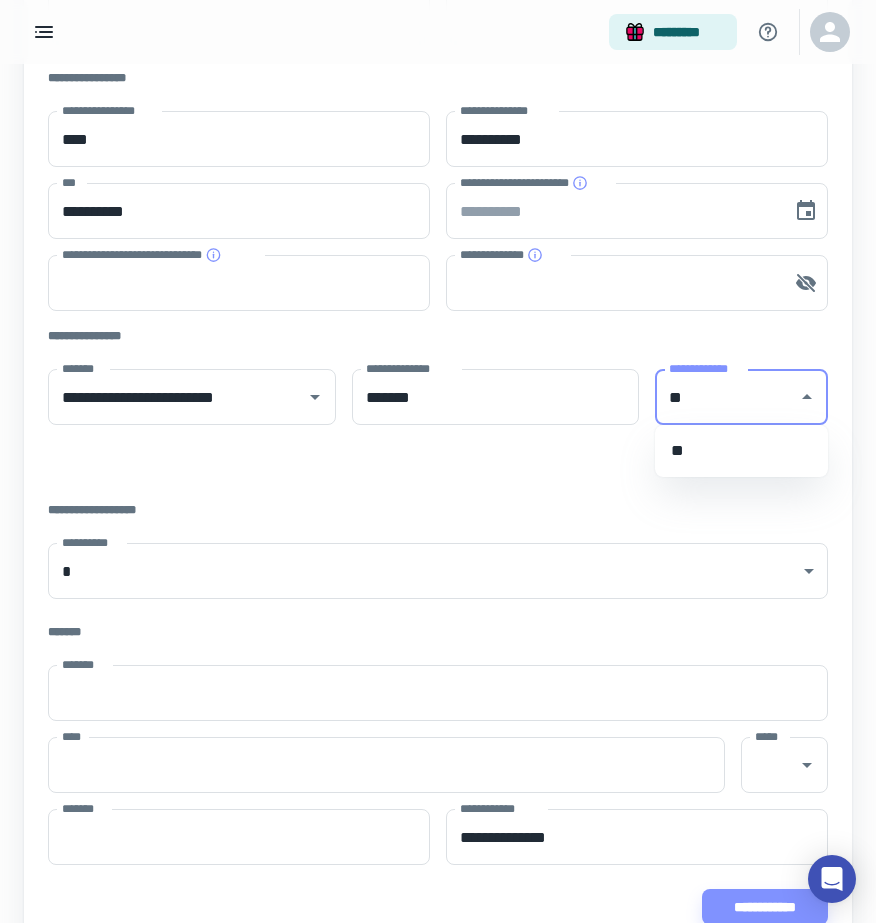 click on "**" at bounding box center [741, 451] 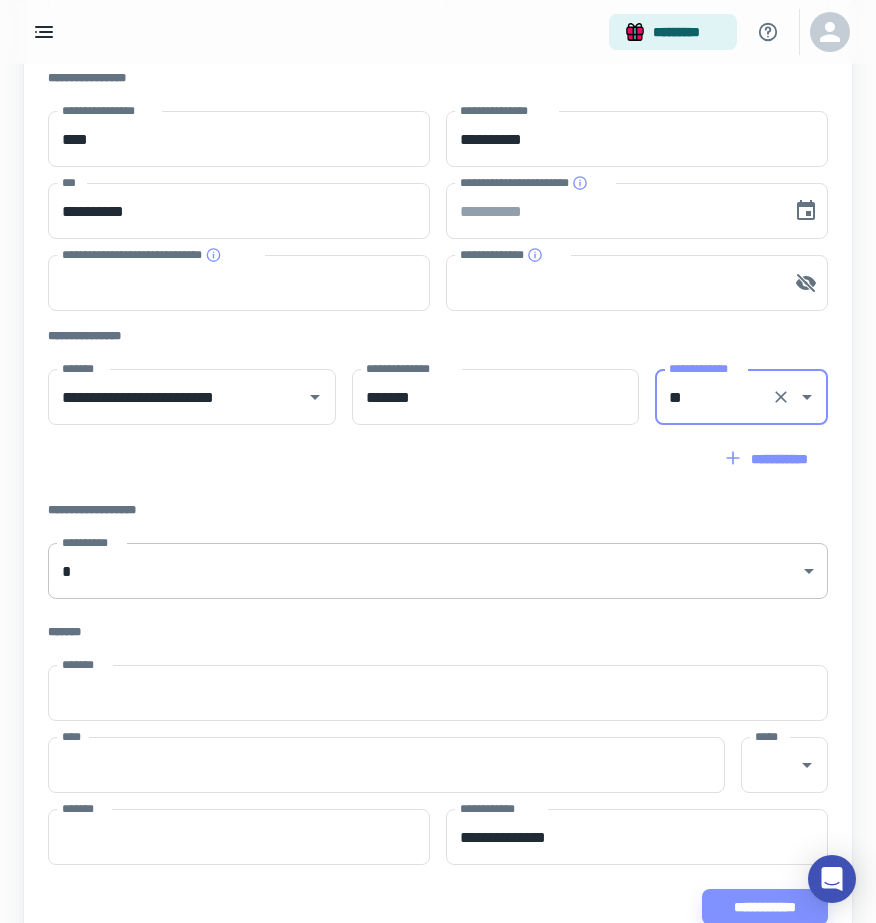 type on "**" 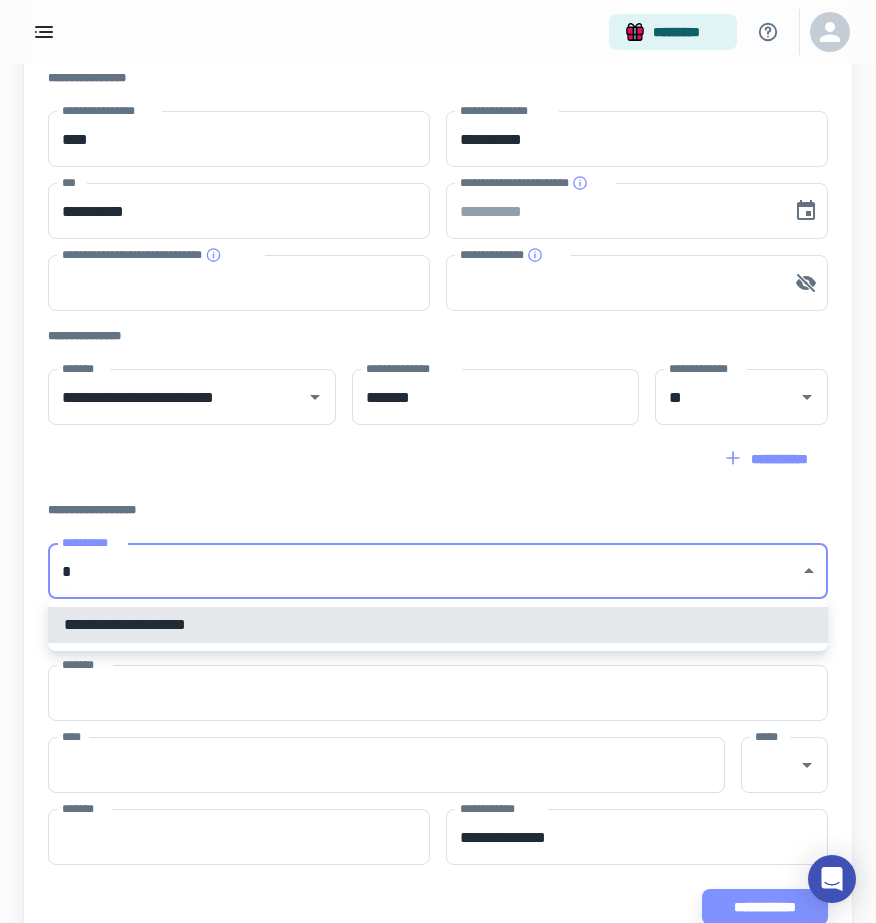 click on "[FIRST] [LAST] [STREET] [CITY] [STATE] [POSTAL_CODE] [COUNTRY]" at bounding box center [438, 159] 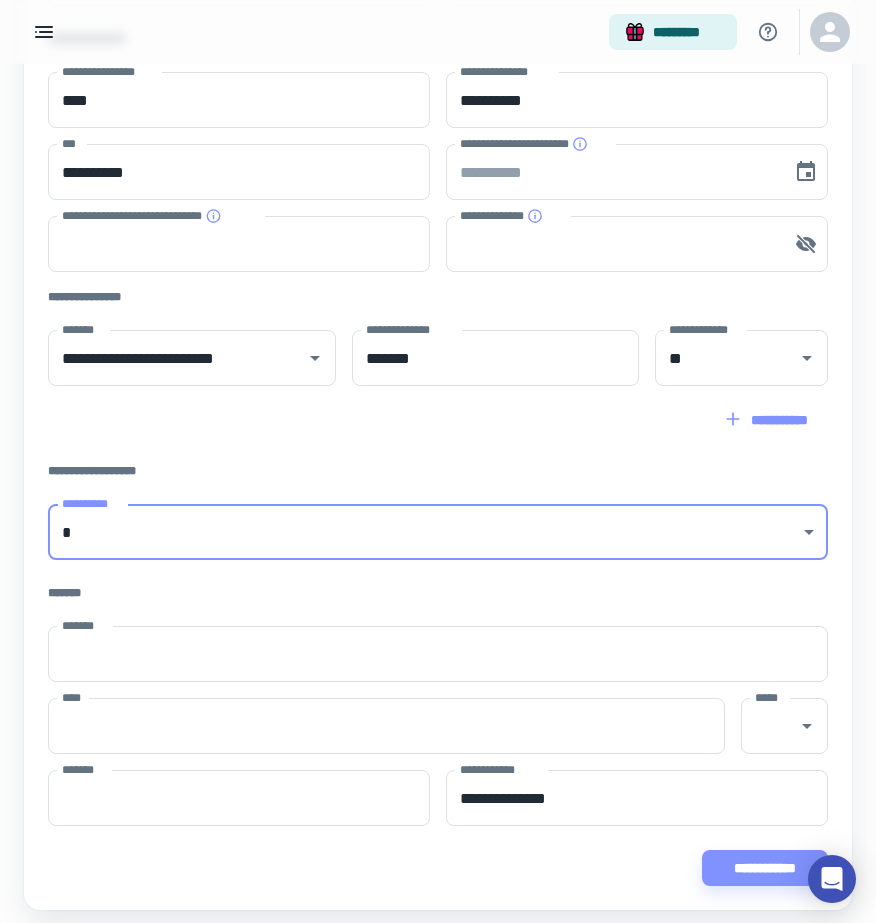 scroll, scrollTop: 347, scrollLeft: 0, axis: vertical 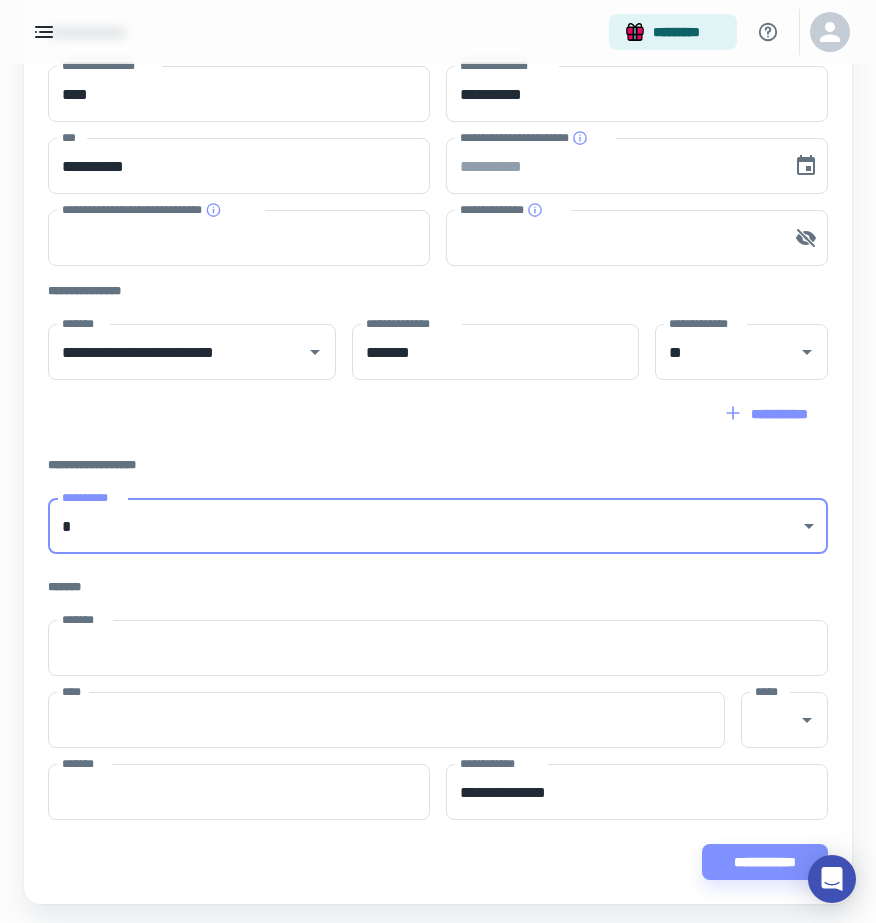 click on "[FIRST] [LAST] [STREET] [CITY] [STATE] [POSTAL_CODE] [COUNTRY]" at bounding box center [438, 114] 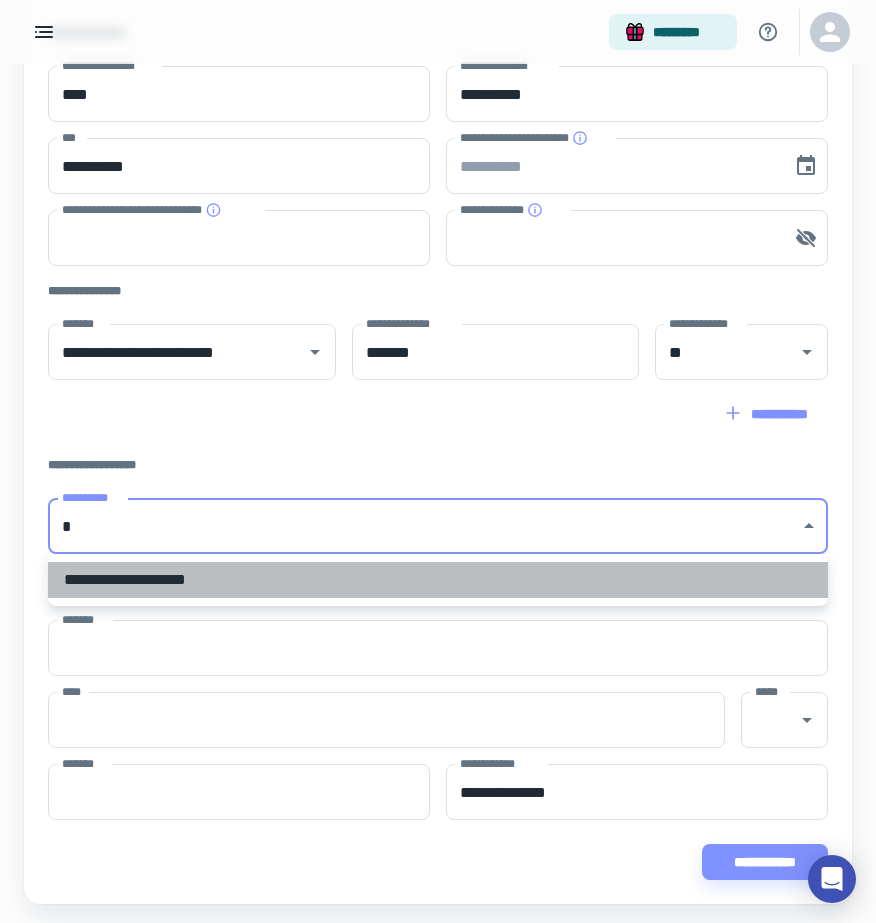 click on "**********" at bounding box center (438, 580) 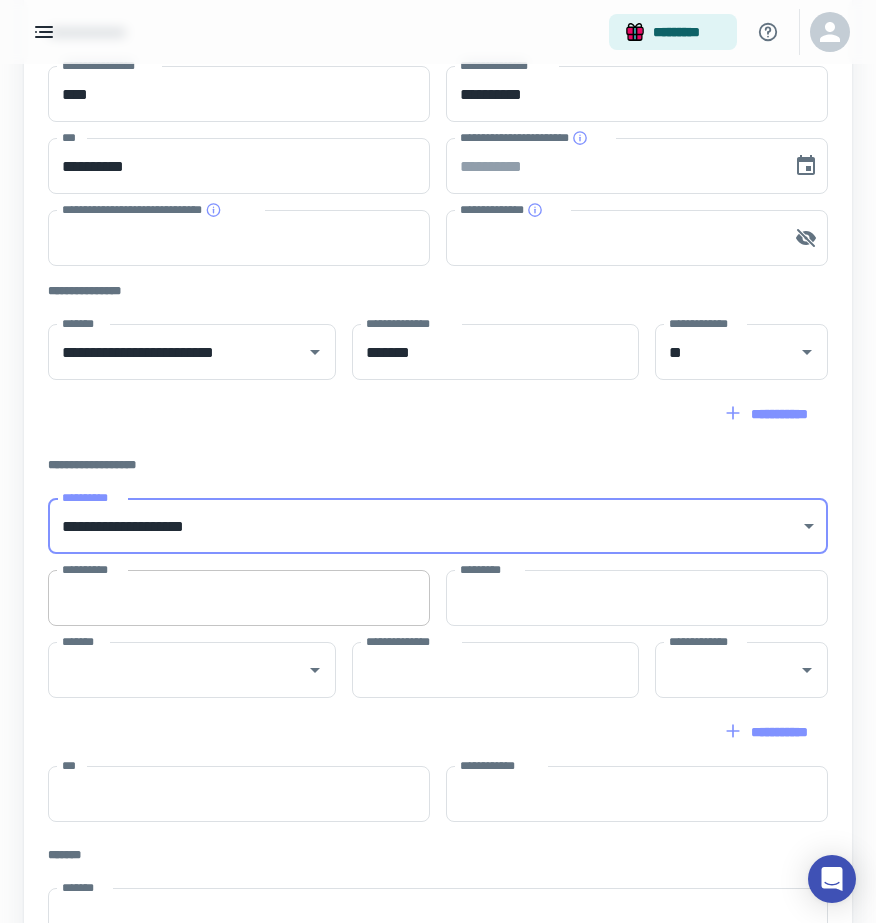 click on "**********" at bounding box center [239, 598] 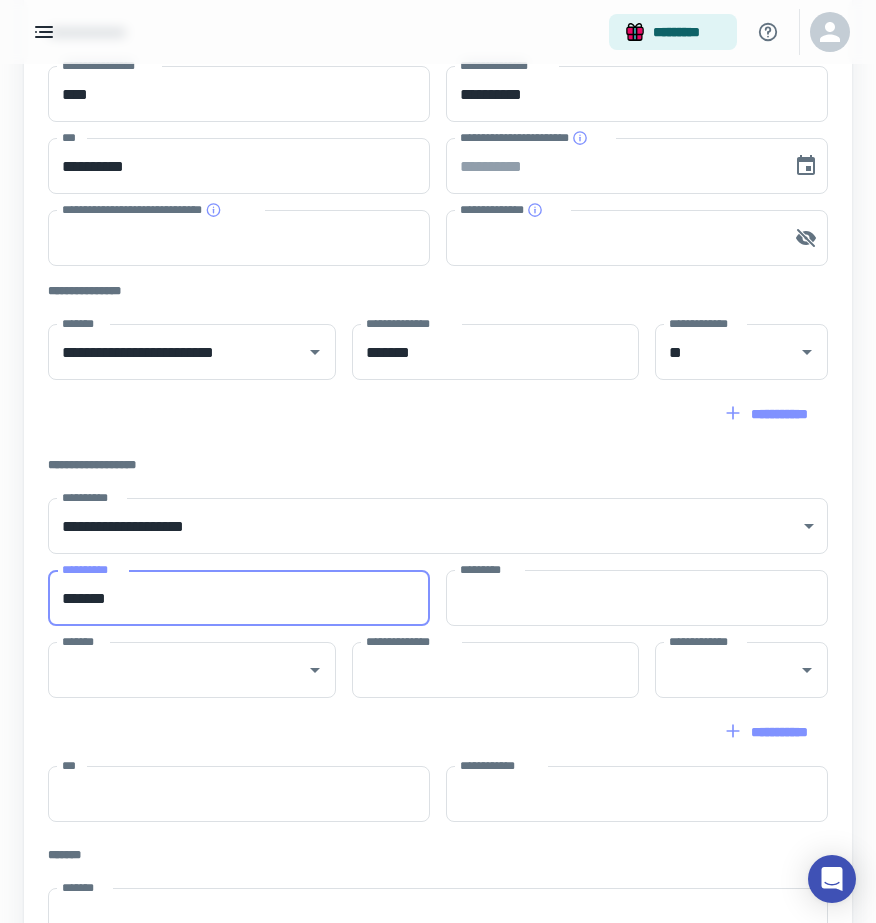 type on "*******" 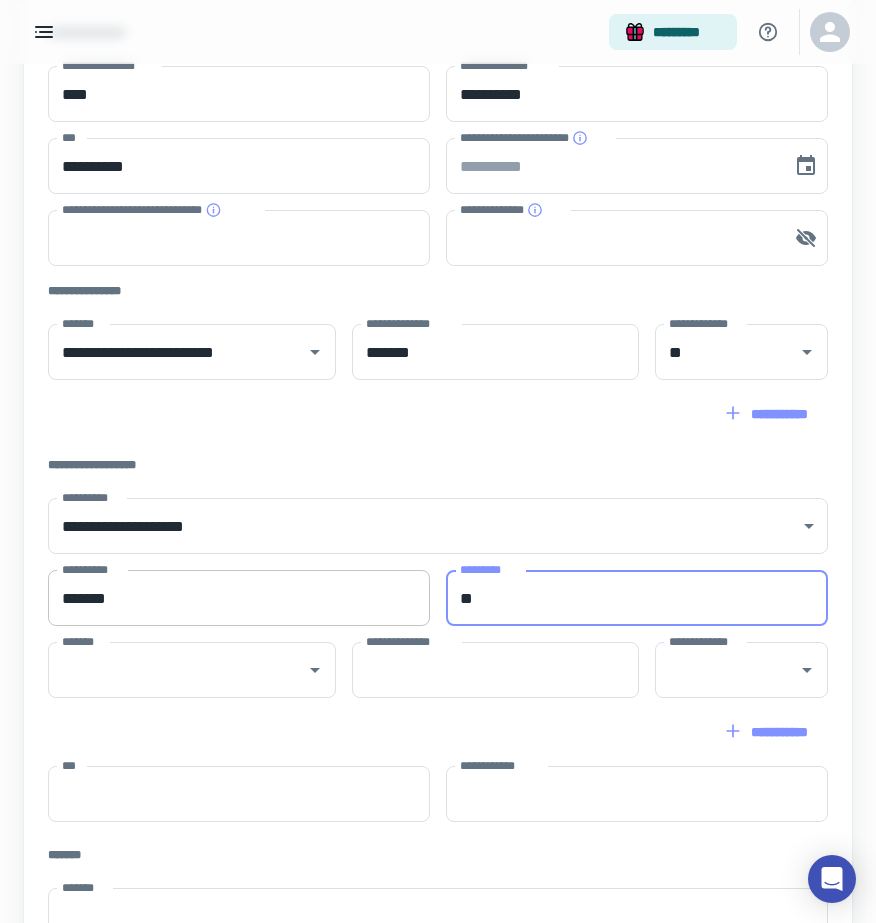 type on "*" 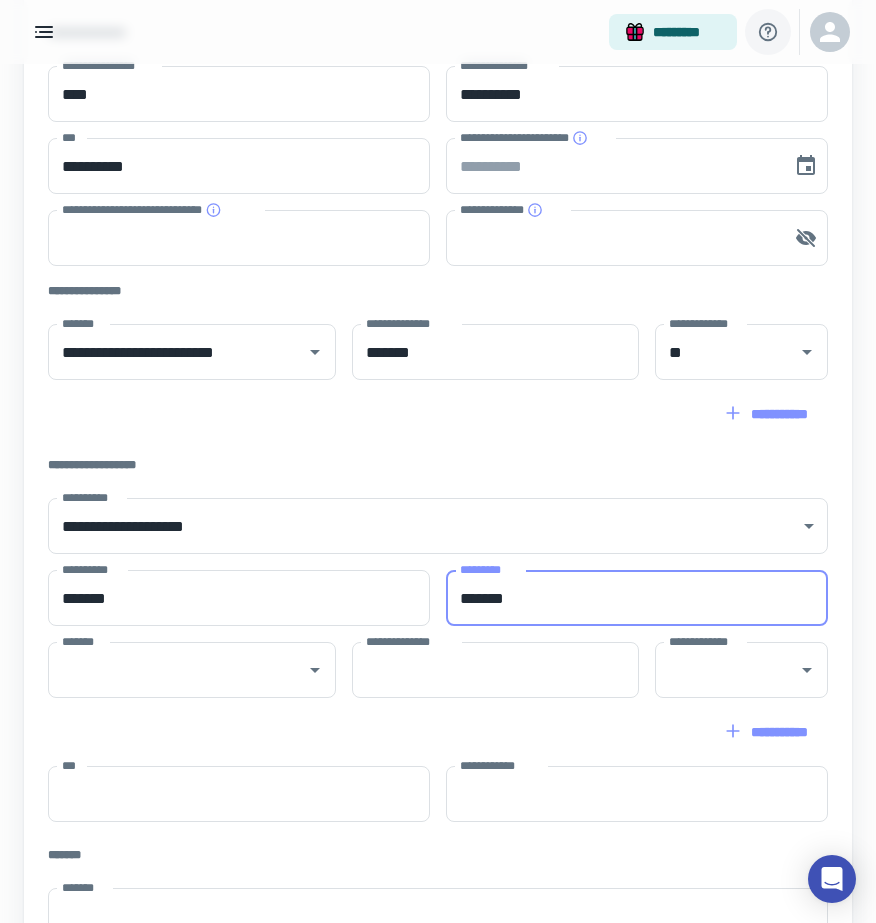 type on "*******" 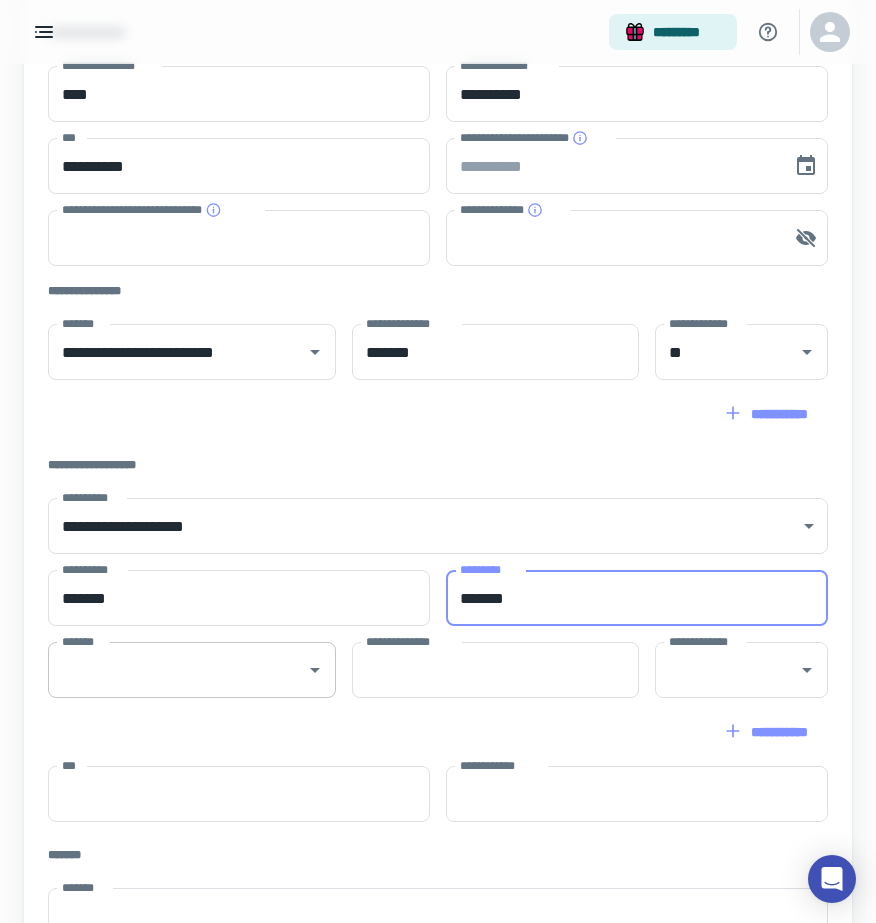 click on "*******" at bounding box center (192, 670) 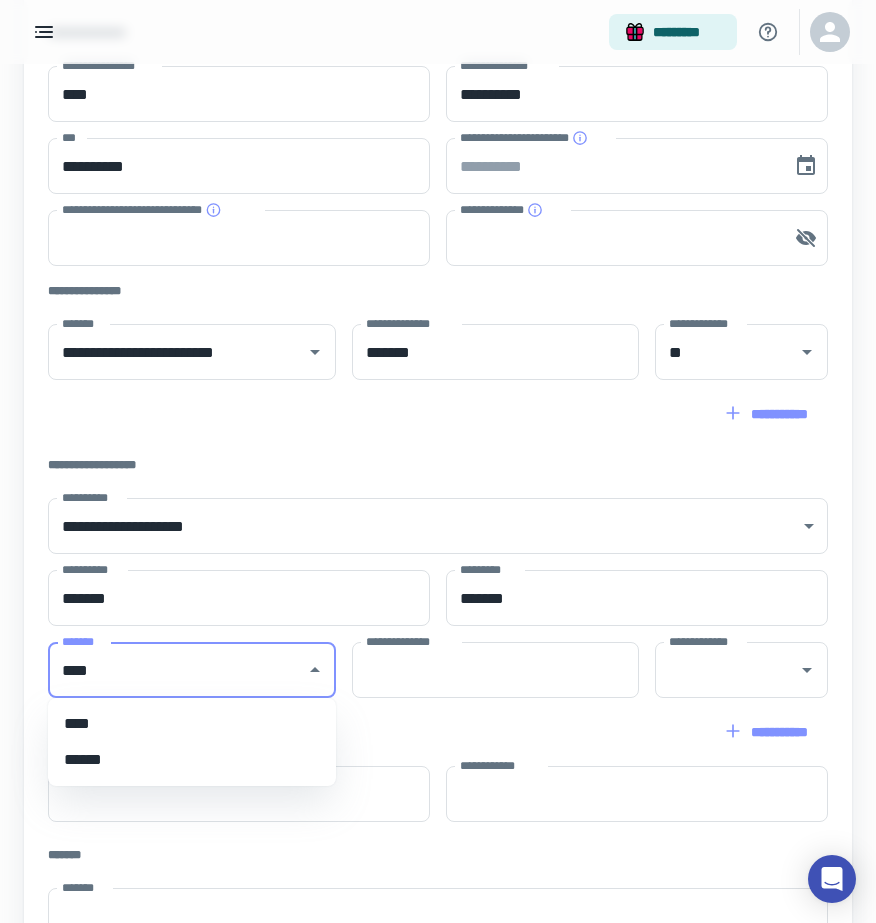 click on "****" at bounding box center [192, 724] 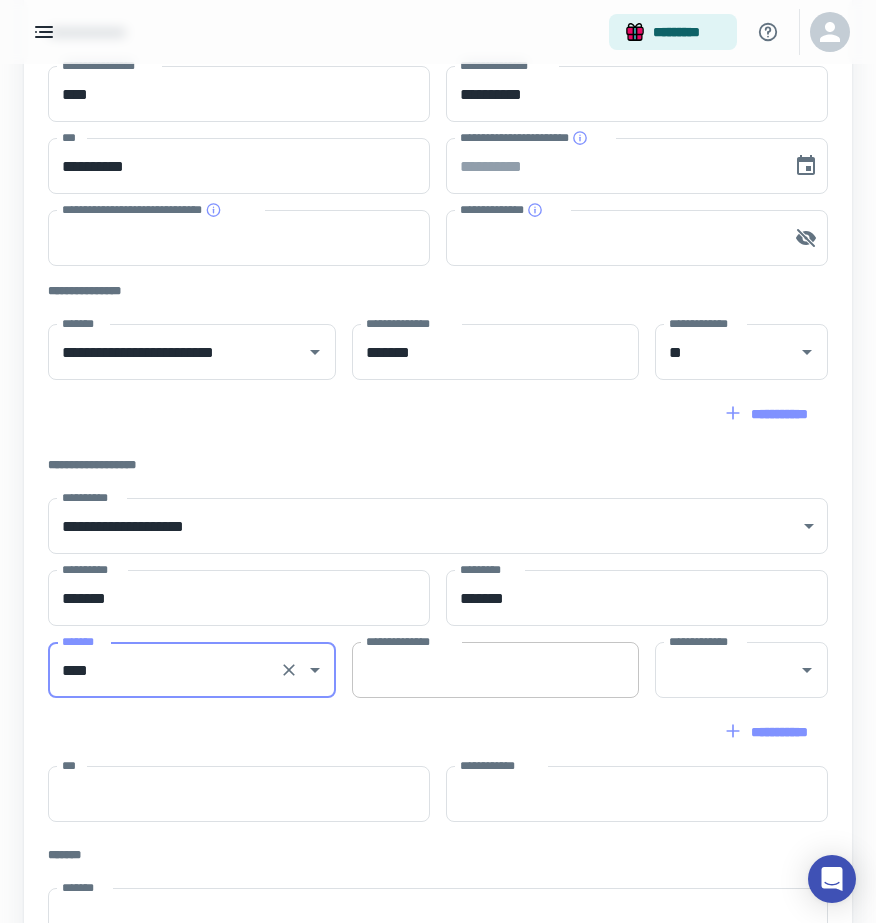 type on "****" 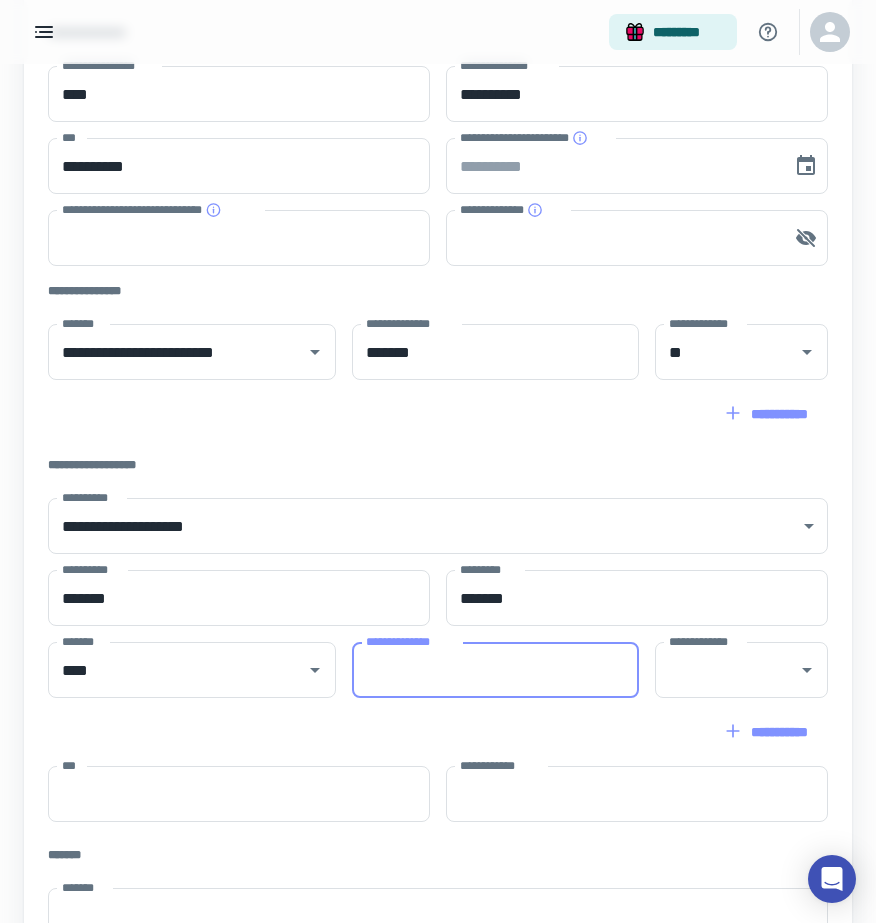 click on "**********" at bounding box center [496, 670] 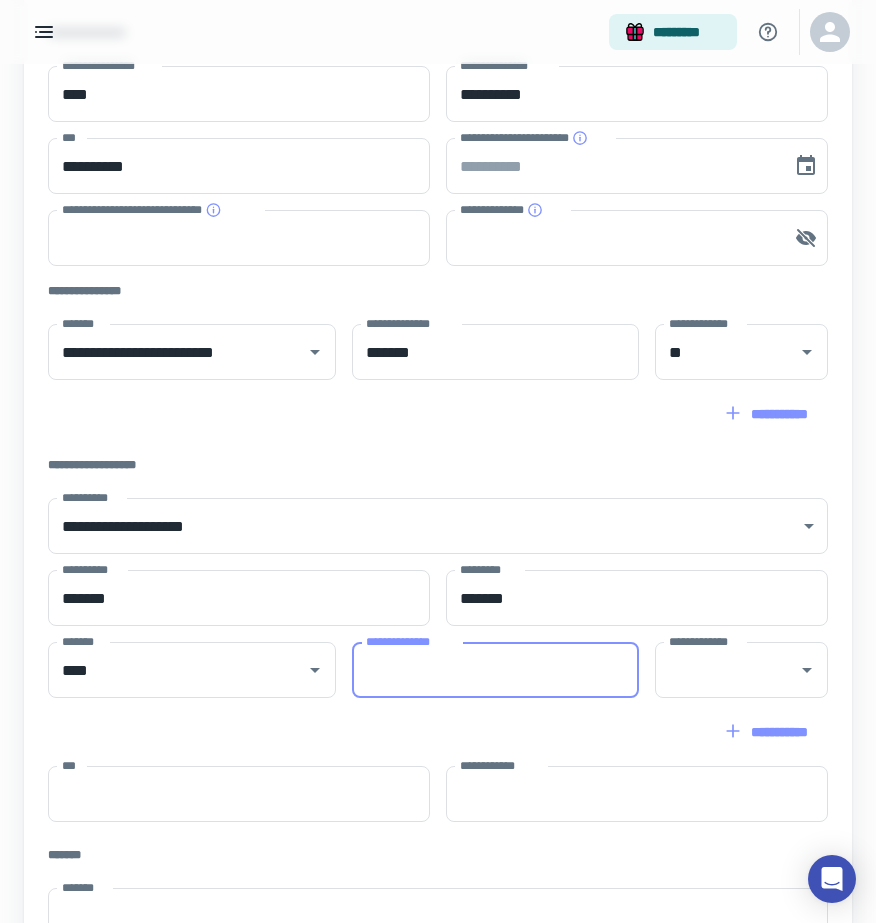 paste on "*******" 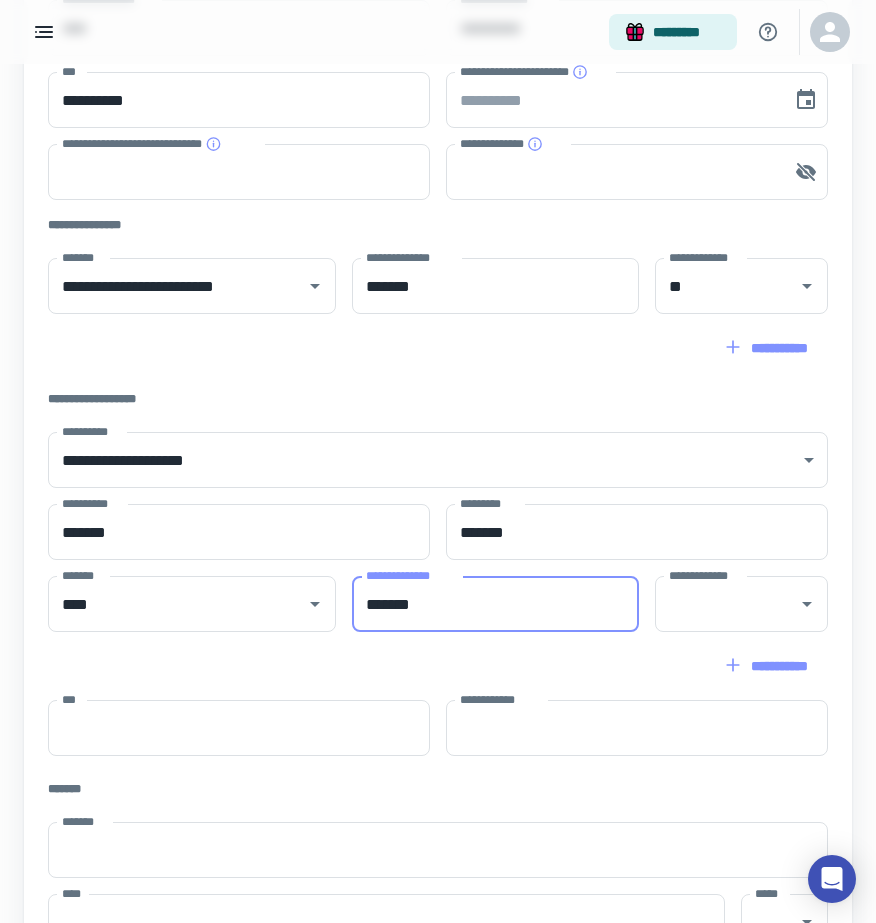 scroll, scrollTop: 421, scrollLeft: 0, axis: vertical 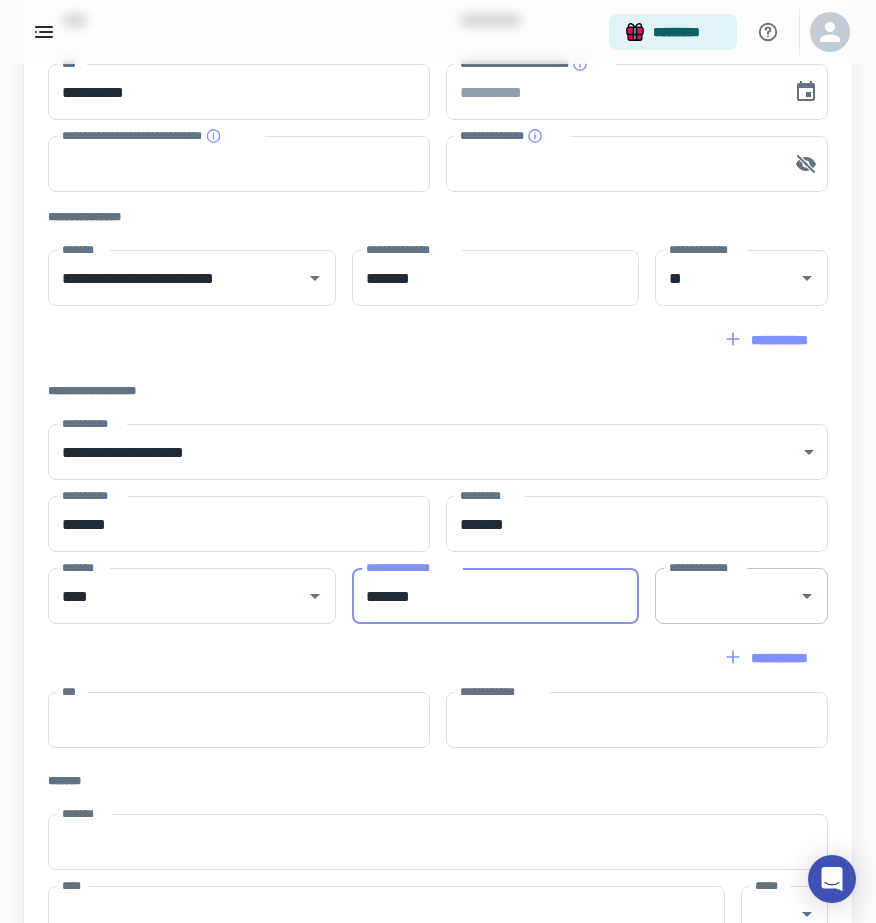 type on "*******" 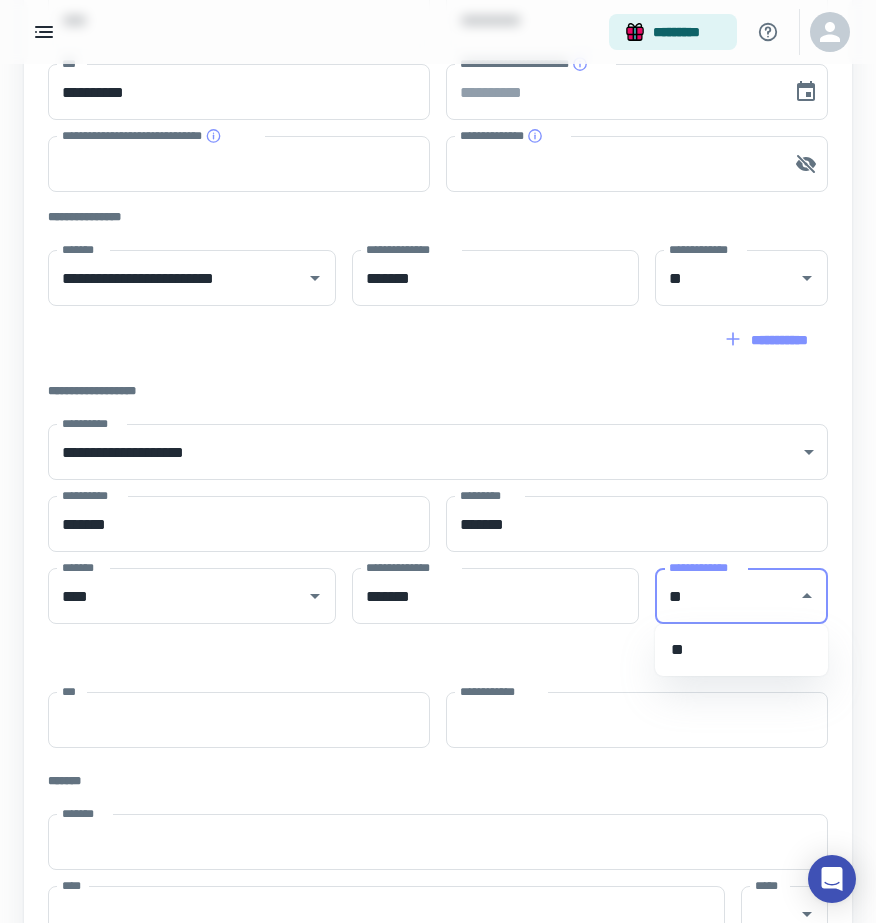 click on "**" at bounding box center [741, 650] 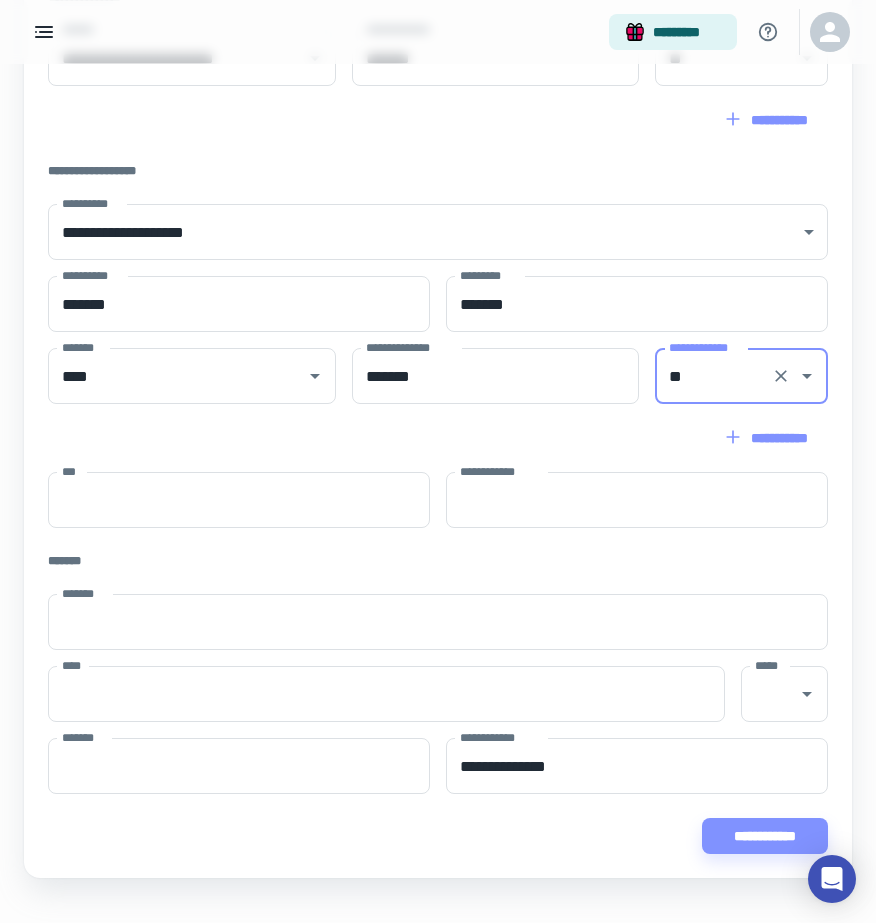 scroll, scrollTop: 676, scrollLeft: 0, axis: vertical 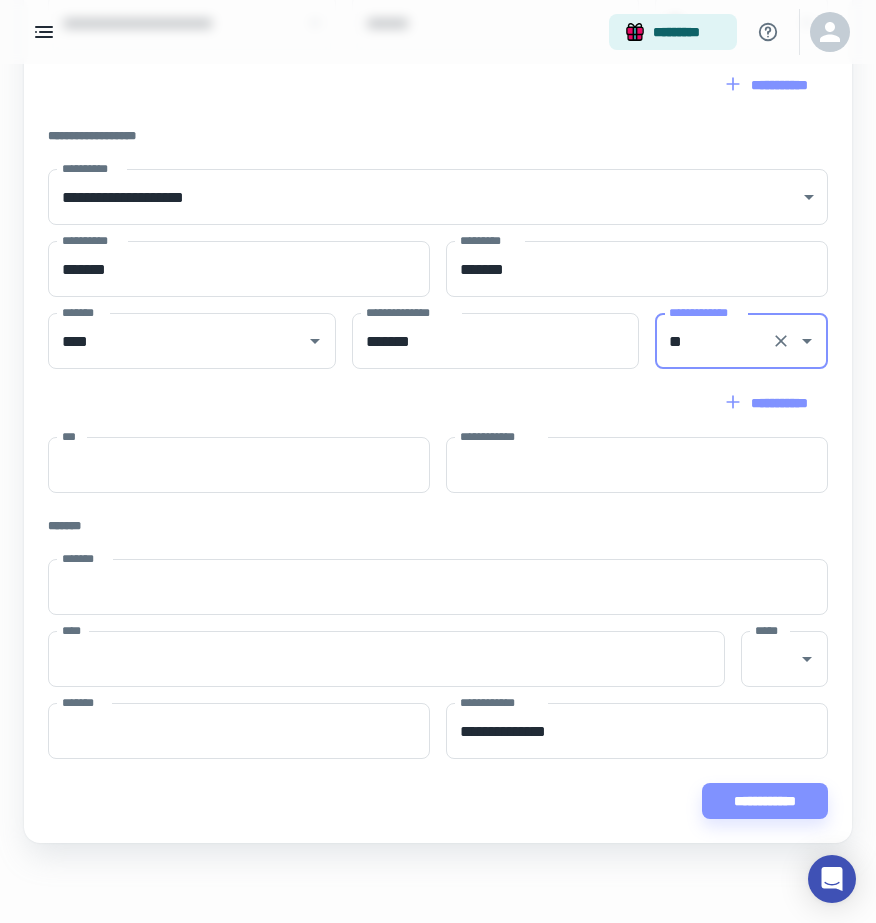 type on "**" 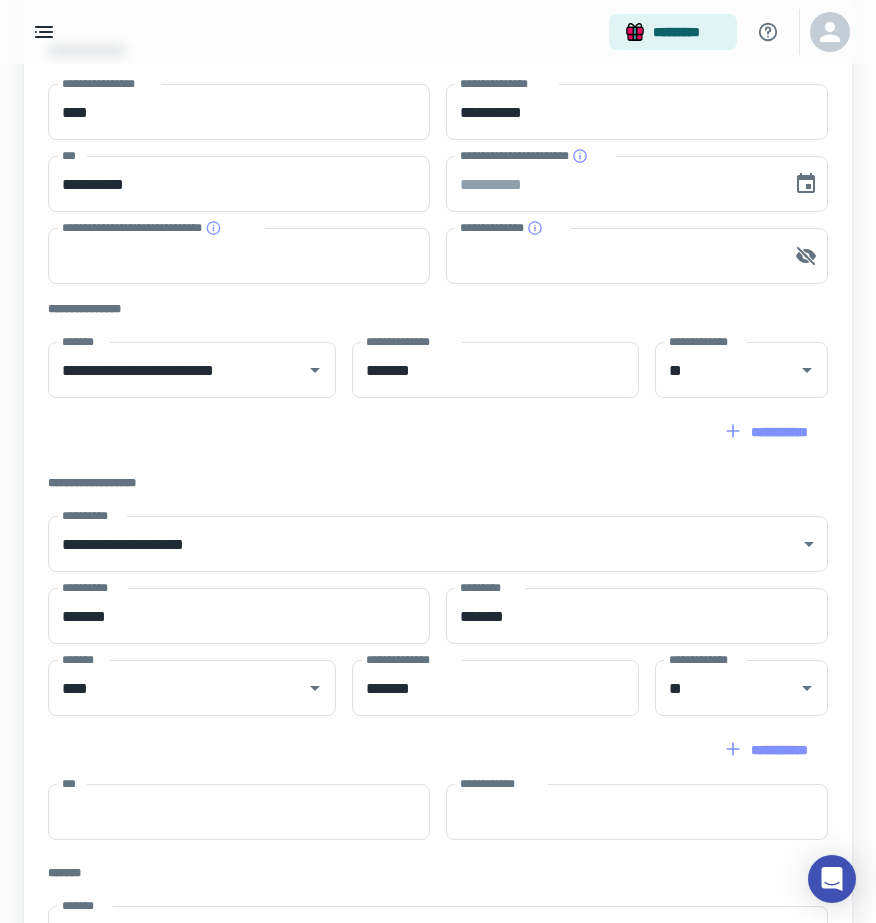 scroll, scrollTop: 676, scrollLeft: 0, axis: vertical 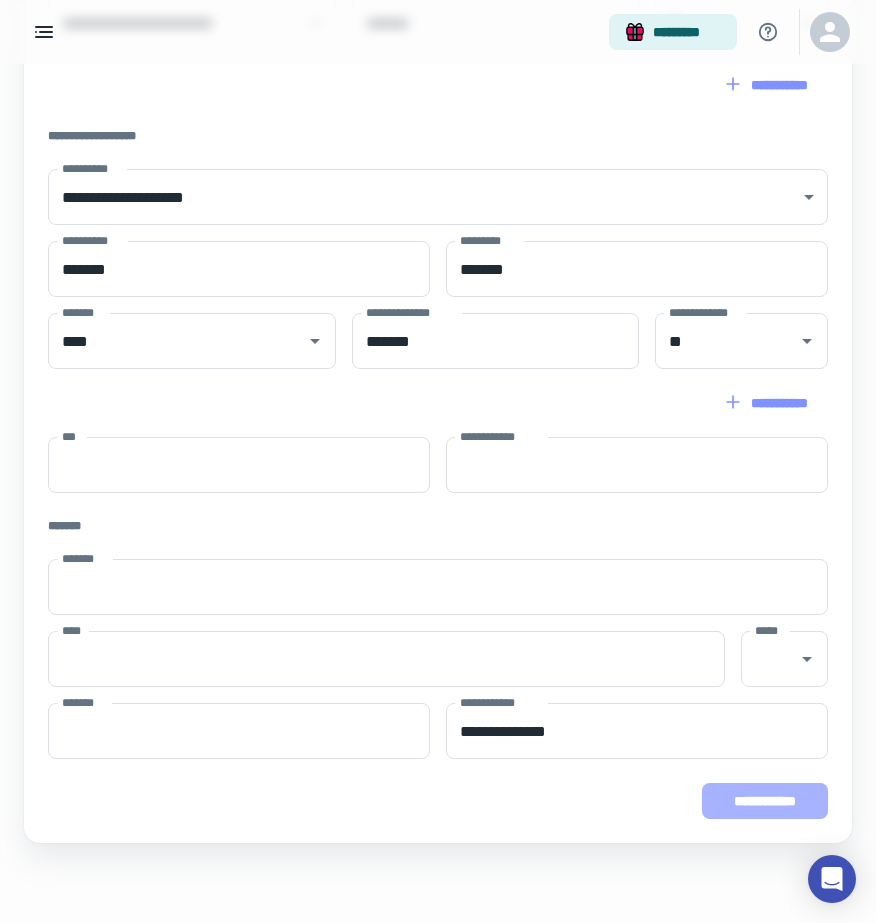 click on "**********" at bounding box center [765, 801] 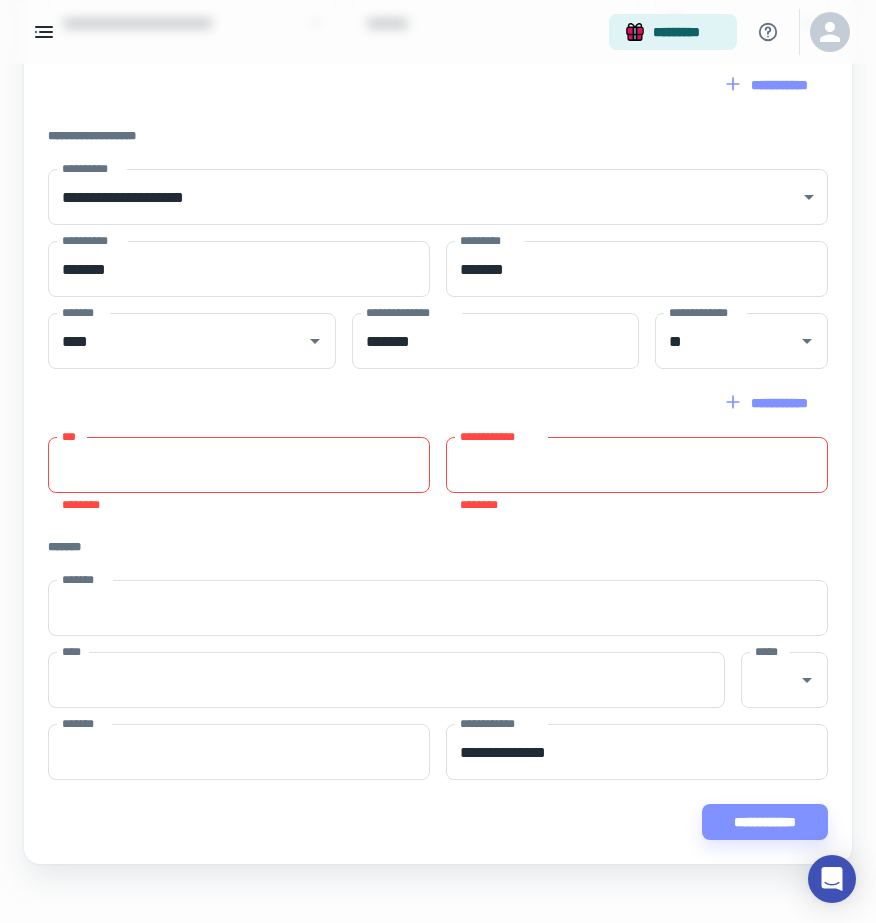 click on "[FIRST] [LAST] [STREET] [CITY] [STATE] [POSTAL_CODE] [COUNTRY]" at bounding box center (438, 170) 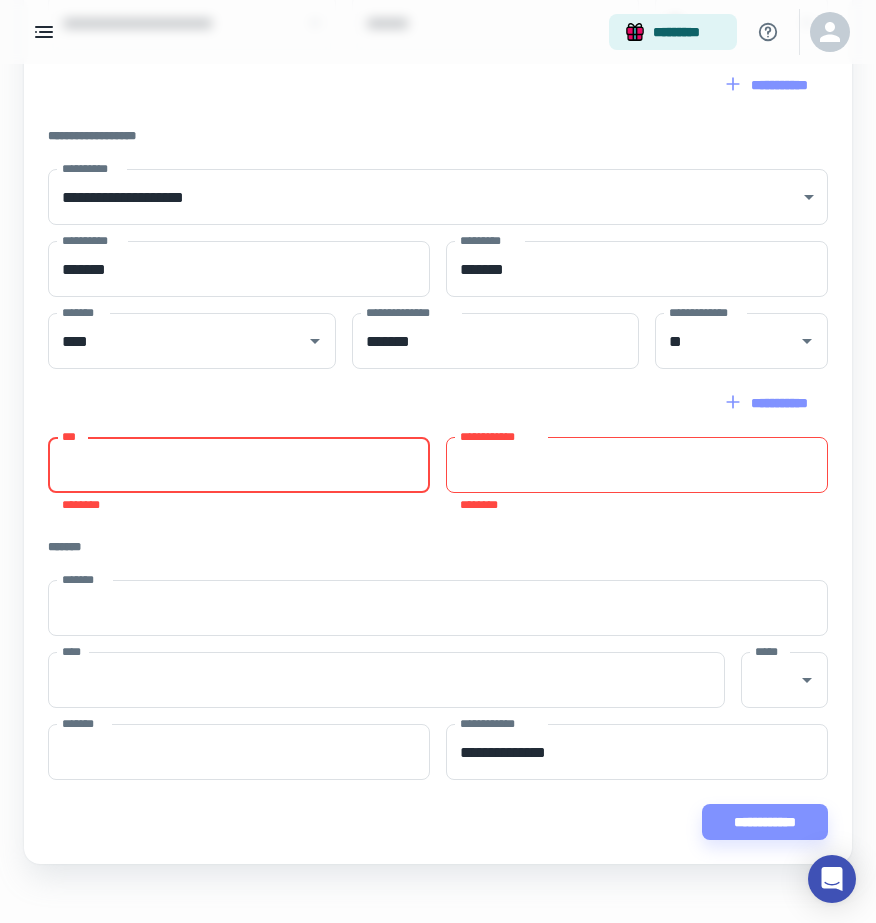 click on "***" at bounding box center [239, 465] 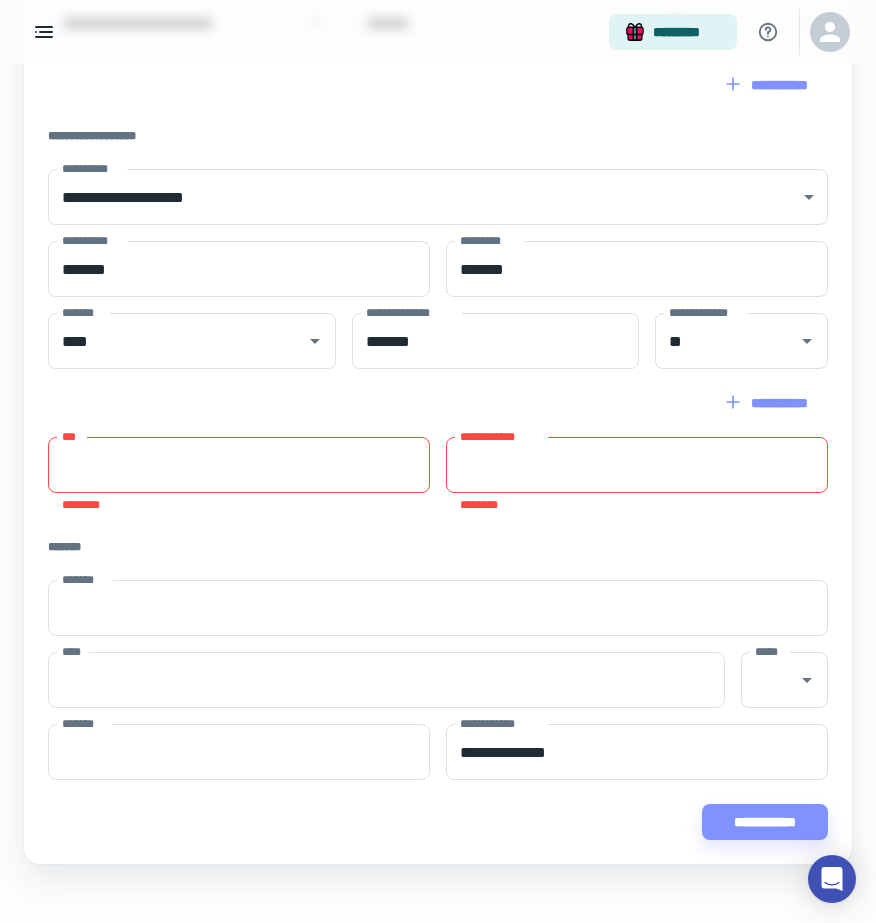 click on "[FIRST] [LAST] [STREET] [CITY] [STATE] [POSTAL_CODE] [COUNTRY]" at bounding box center (438, 170) 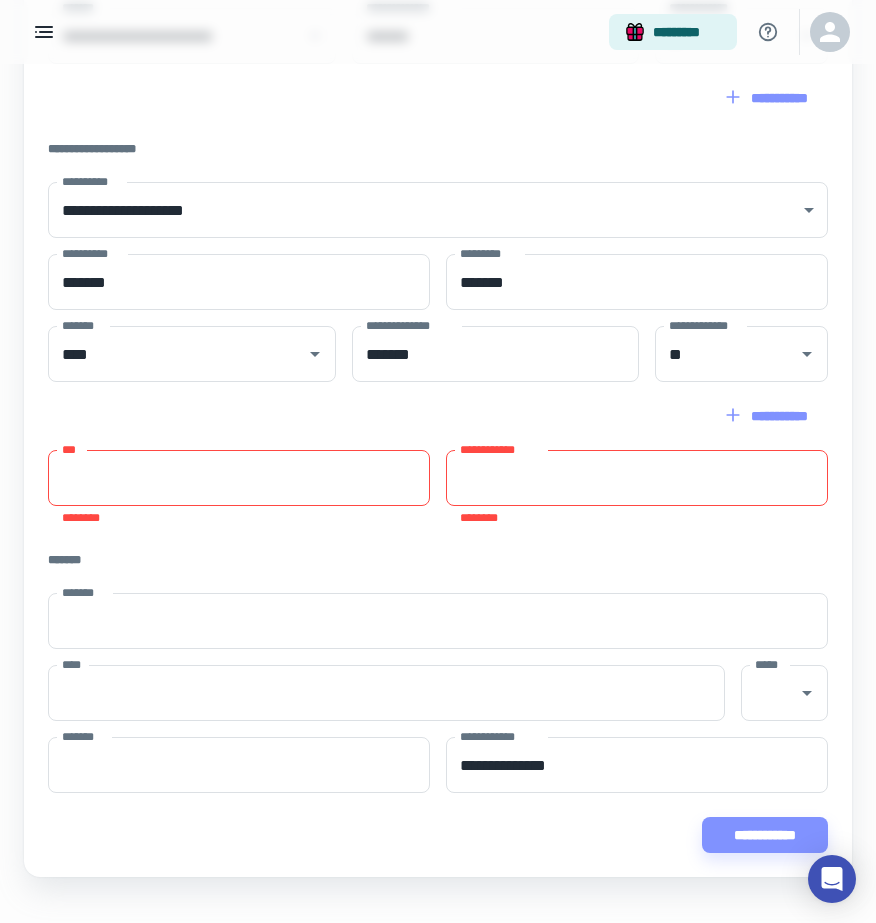 scroll, scrollTop: 656, scrollLeft: 0, axis: vertical 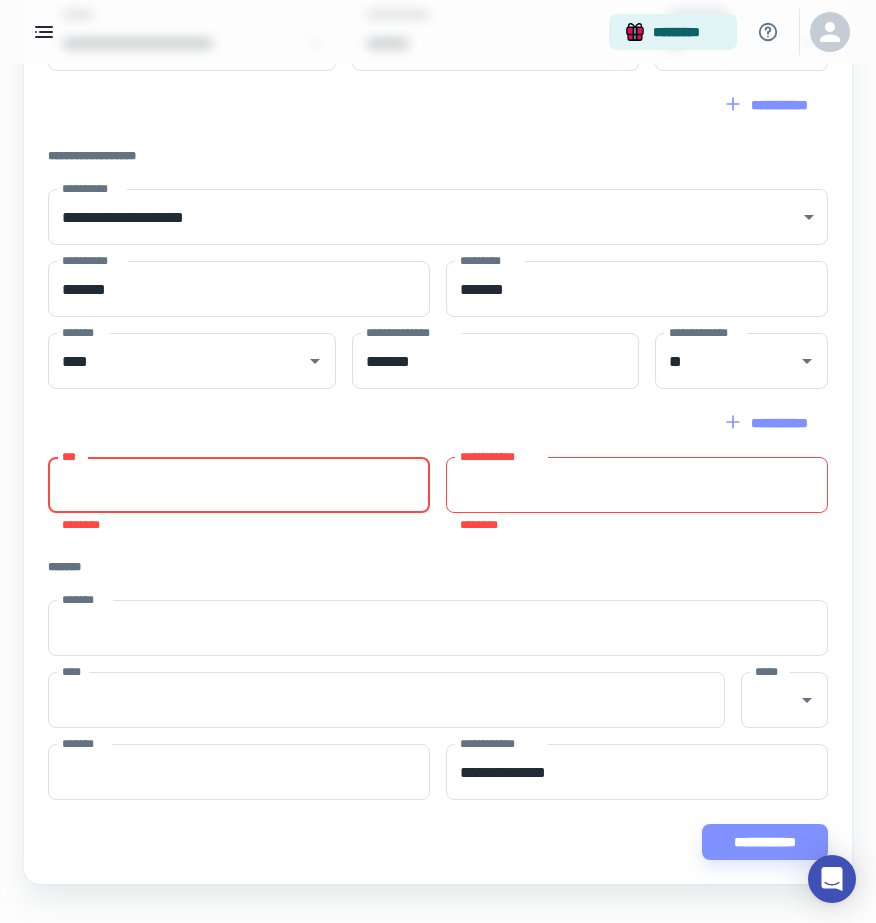 click on "***" at bounding box center [239, 485] 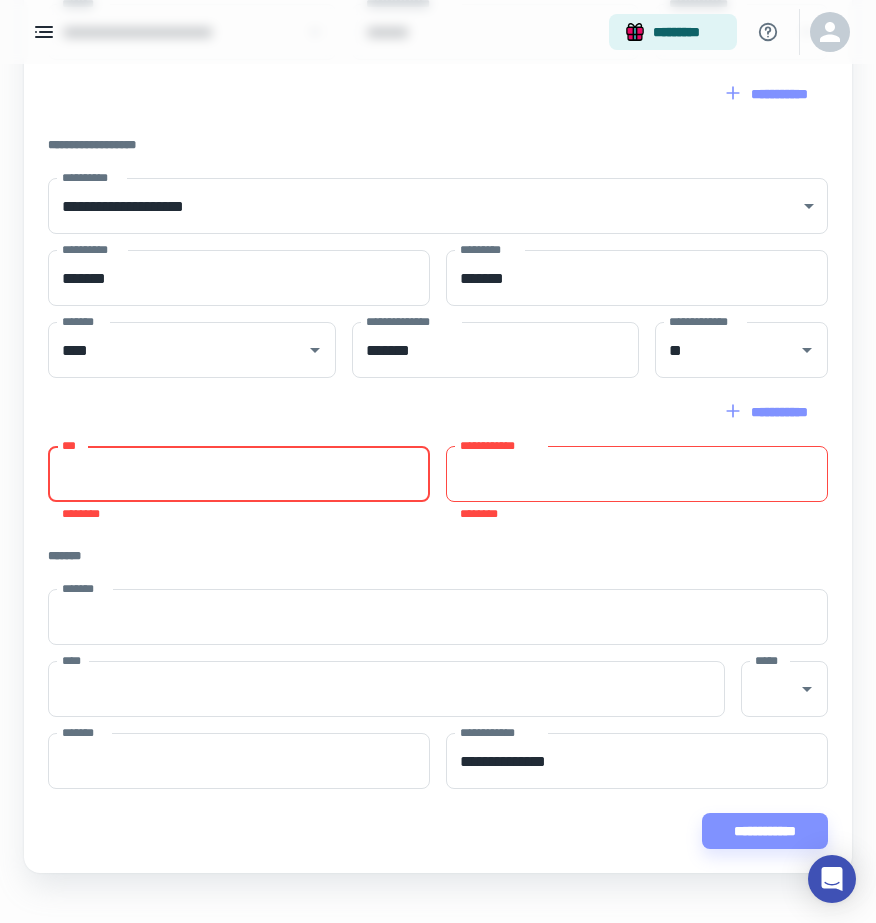 scroll, scrollTop: 697, scrollLeft: 0, axis: vertical 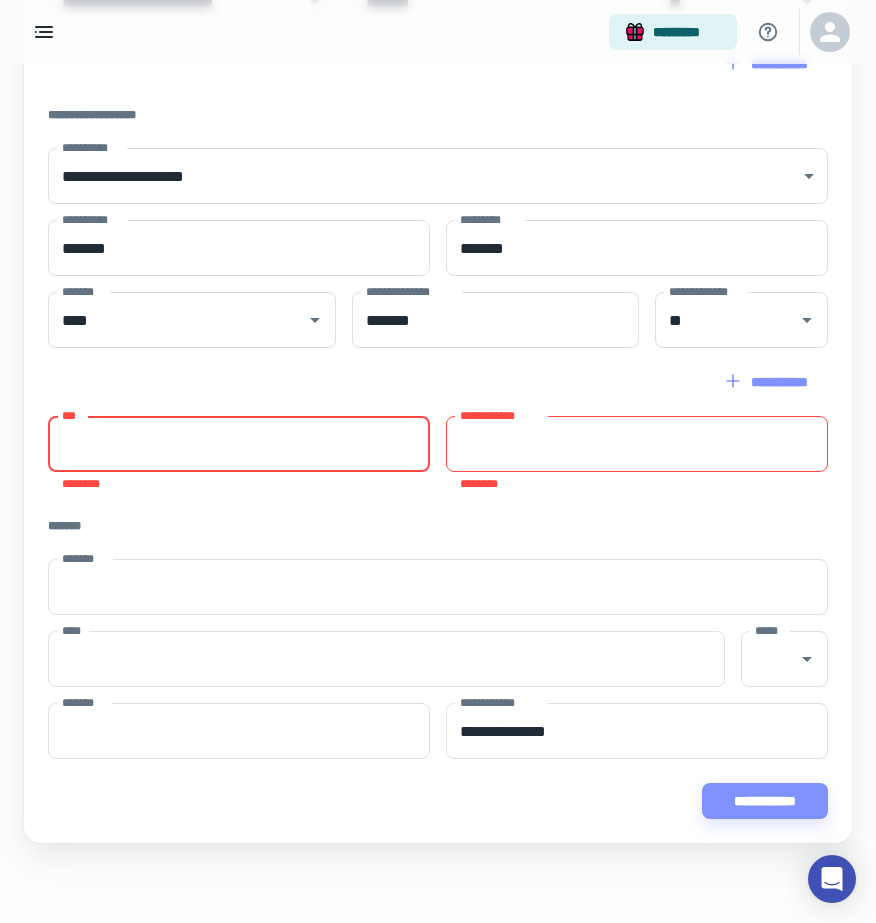 paste on "**********" 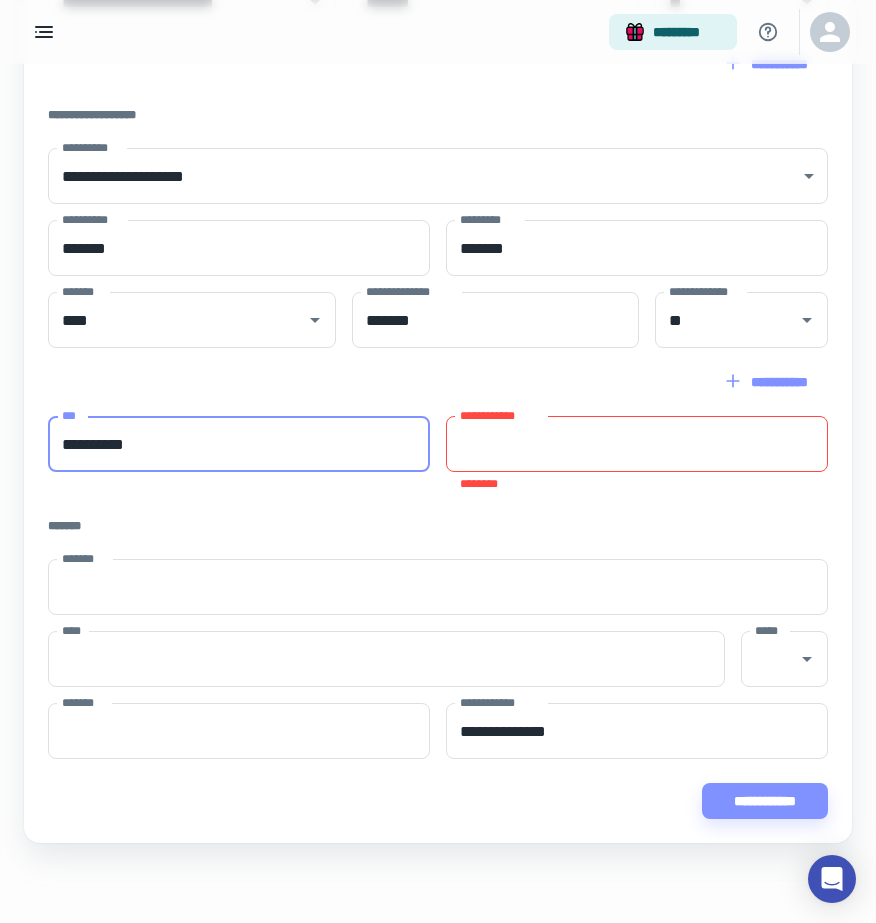 type on "**********" 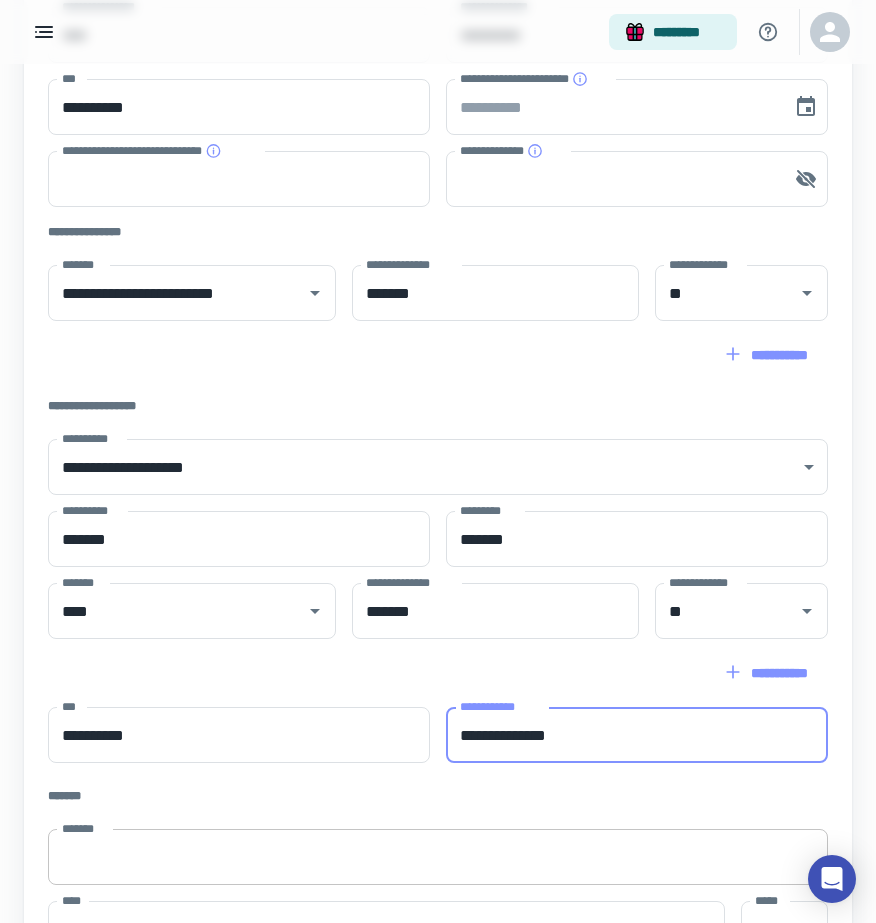 scroll, scrollTop: 676, scrollLeft: 0, axis: vertical 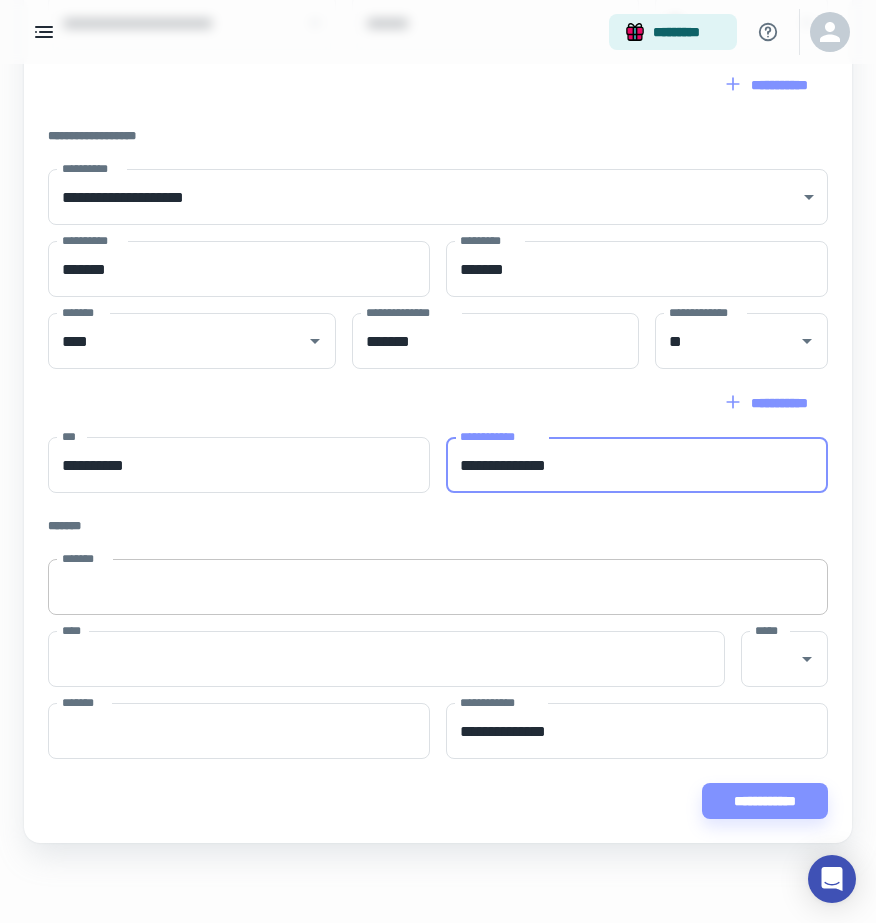 type on "**********" 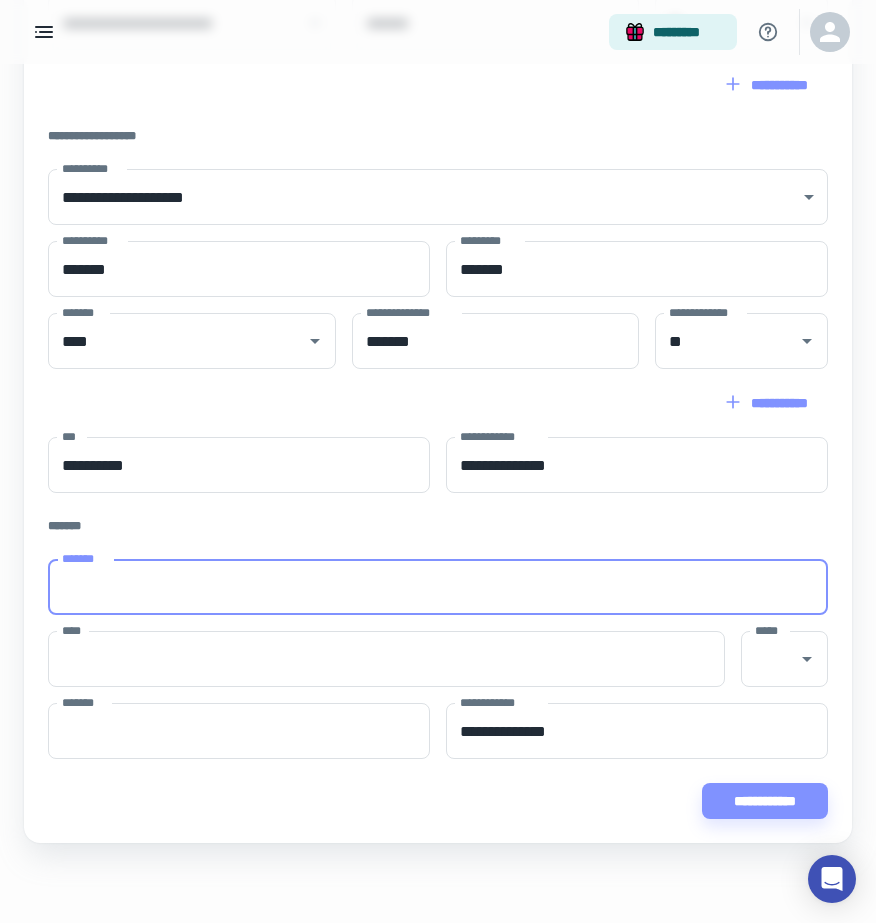click on "*******" at bounding box center [438, 587] 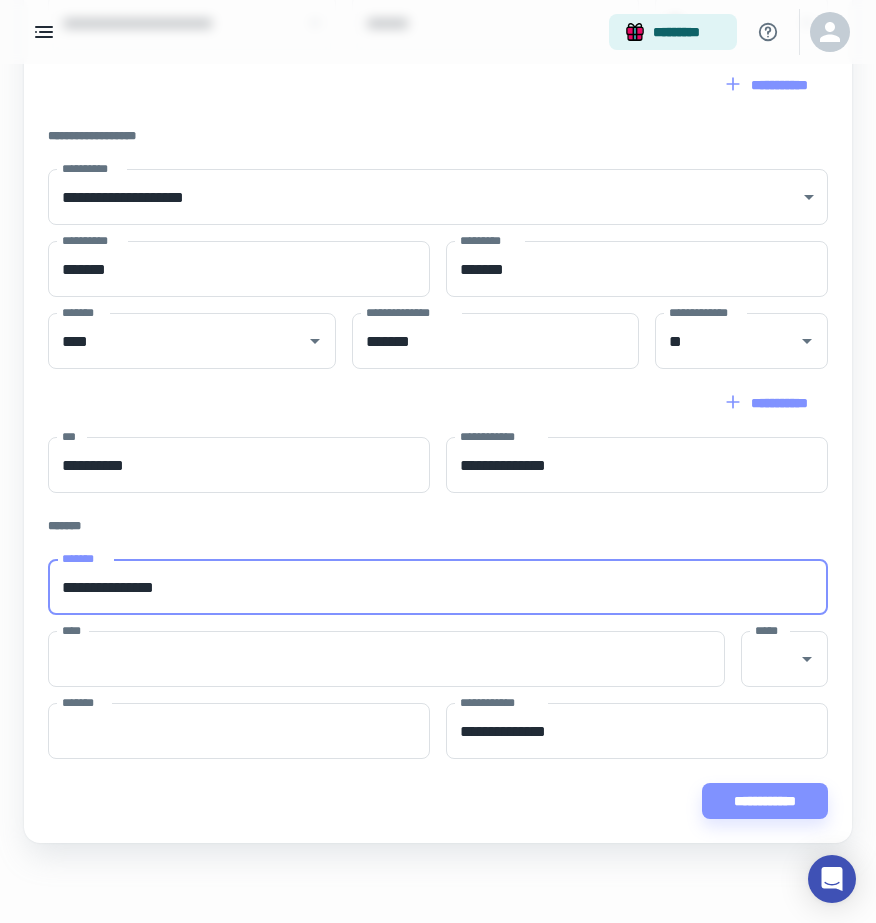 type on "**********" 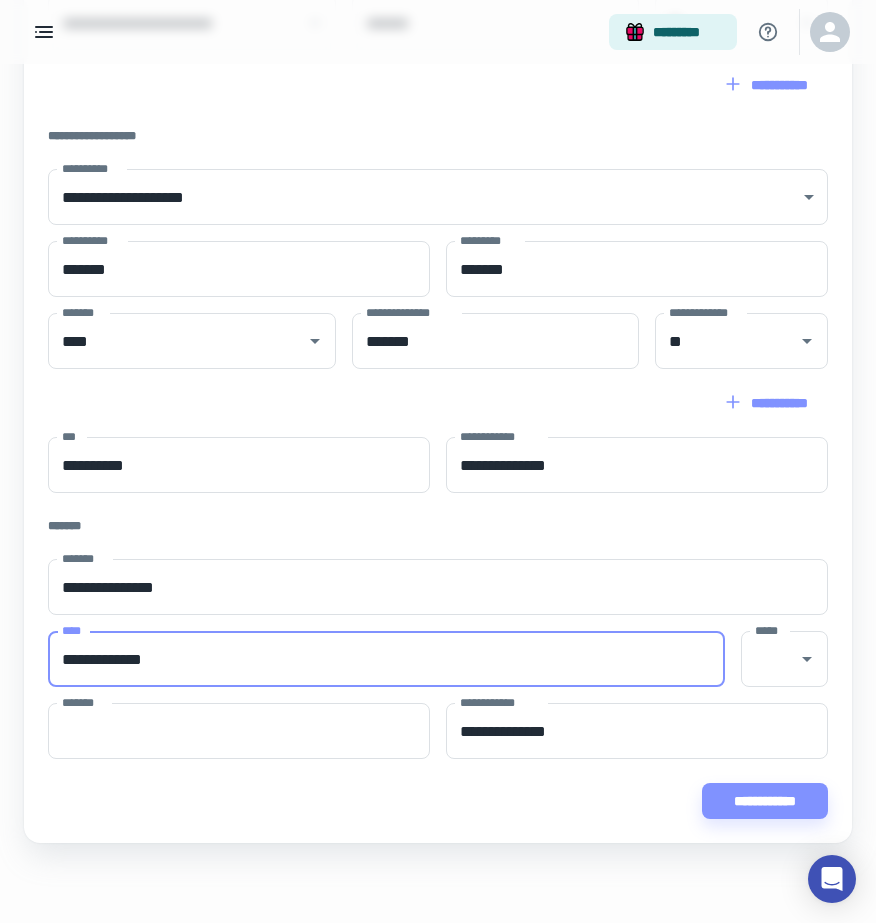 type on "**********" 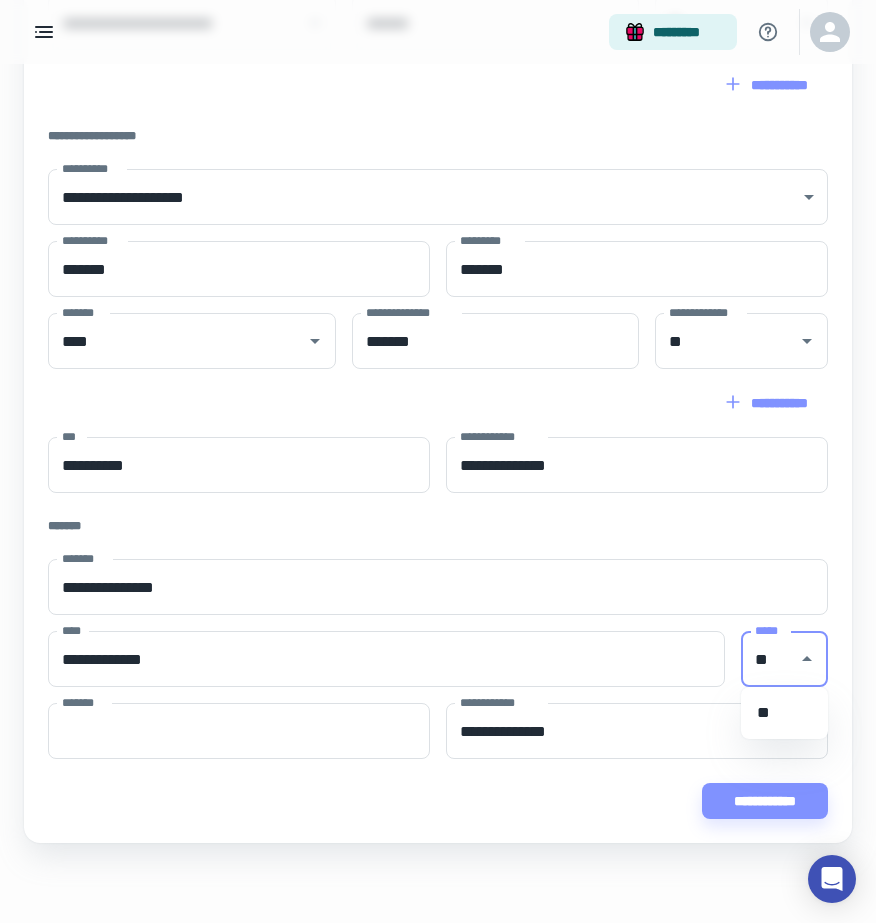 click on "**" at bounding box center [784, 713] 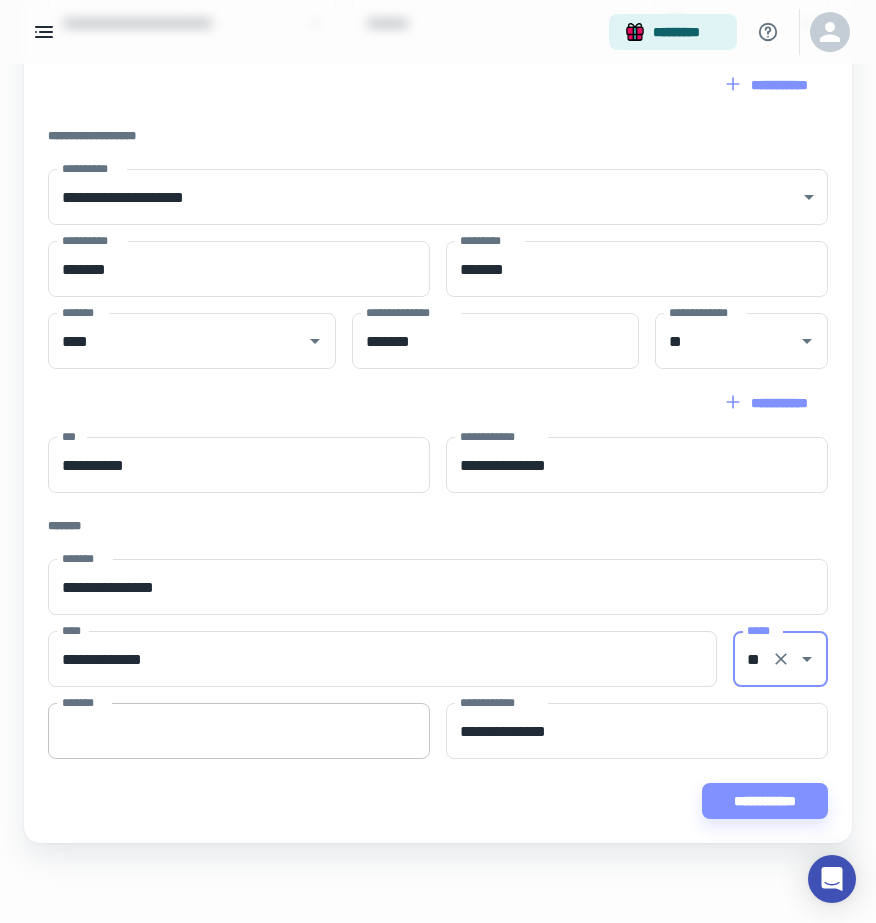 type on "**" 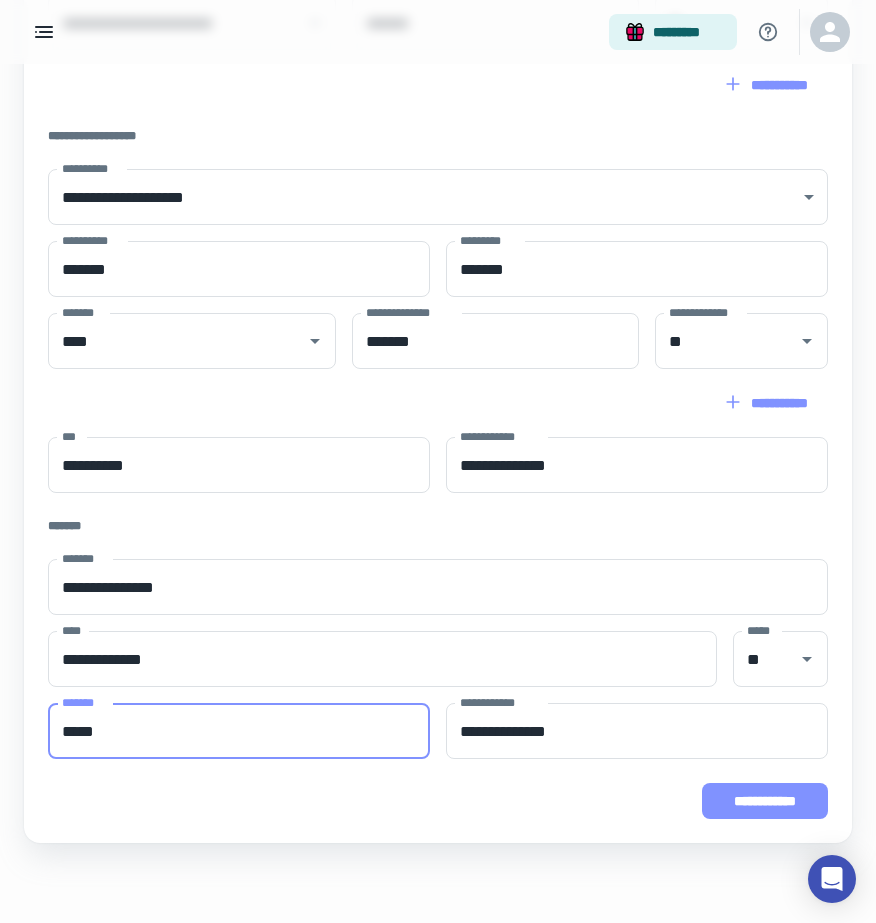 click on "**********" at bounding box center (765, 801) 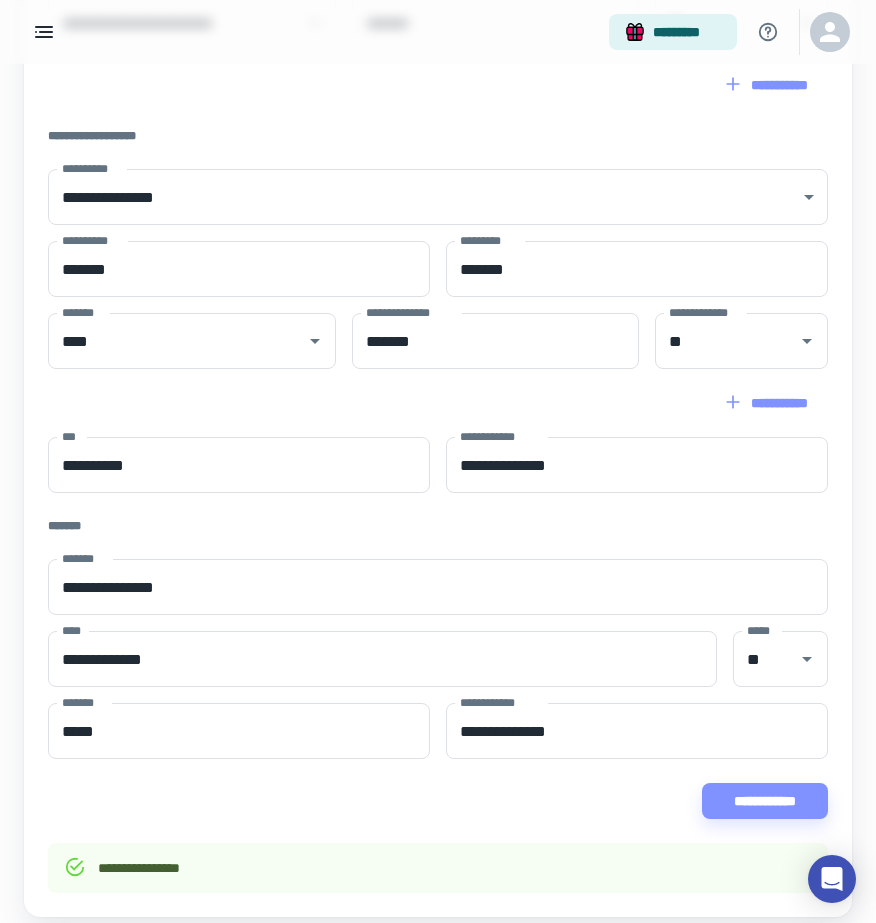 type on "**********" 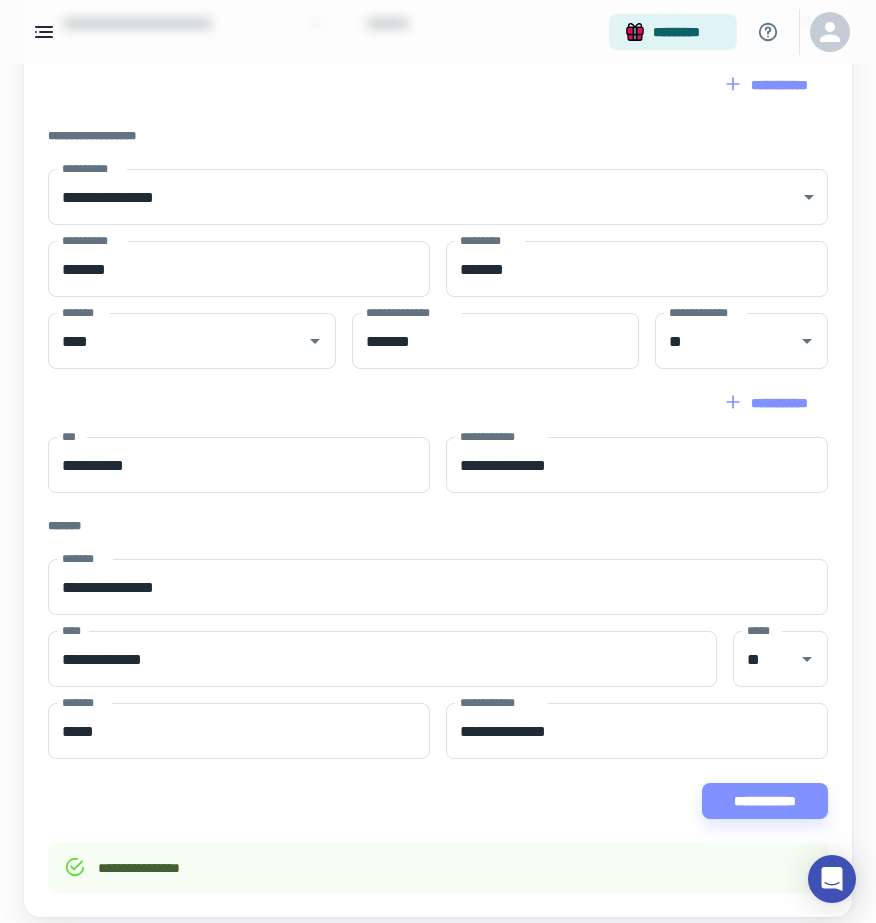 type on "**********" 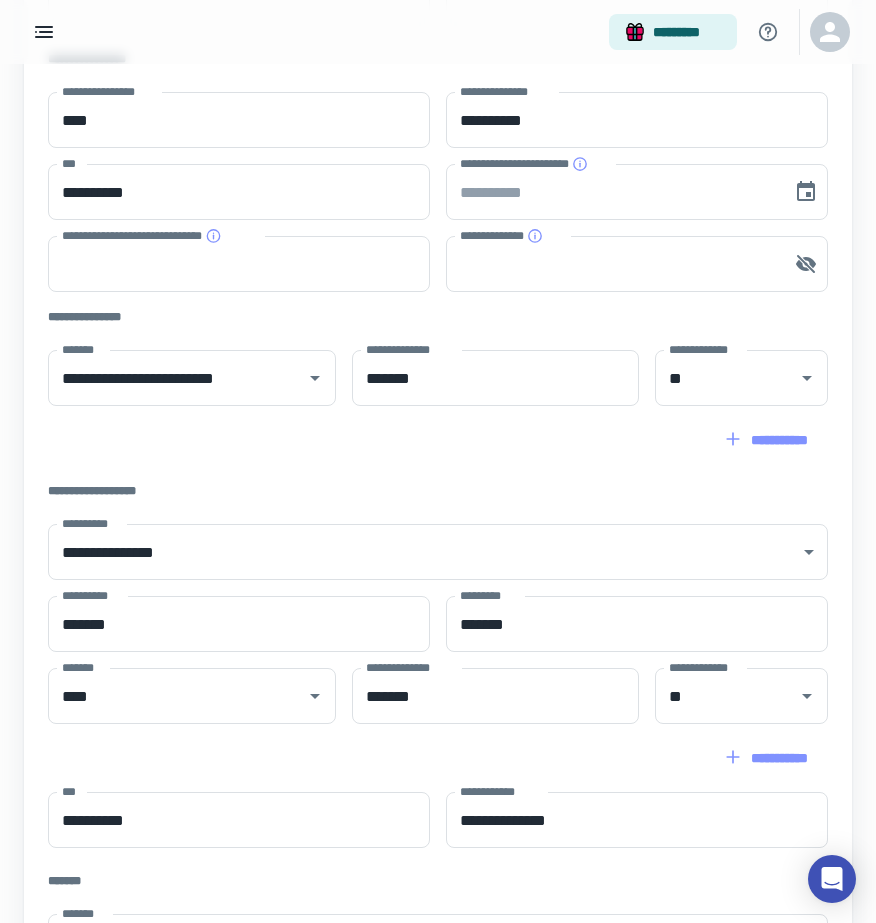 scroll, scrollTop: 0, scrollLeft: 0, axis: both 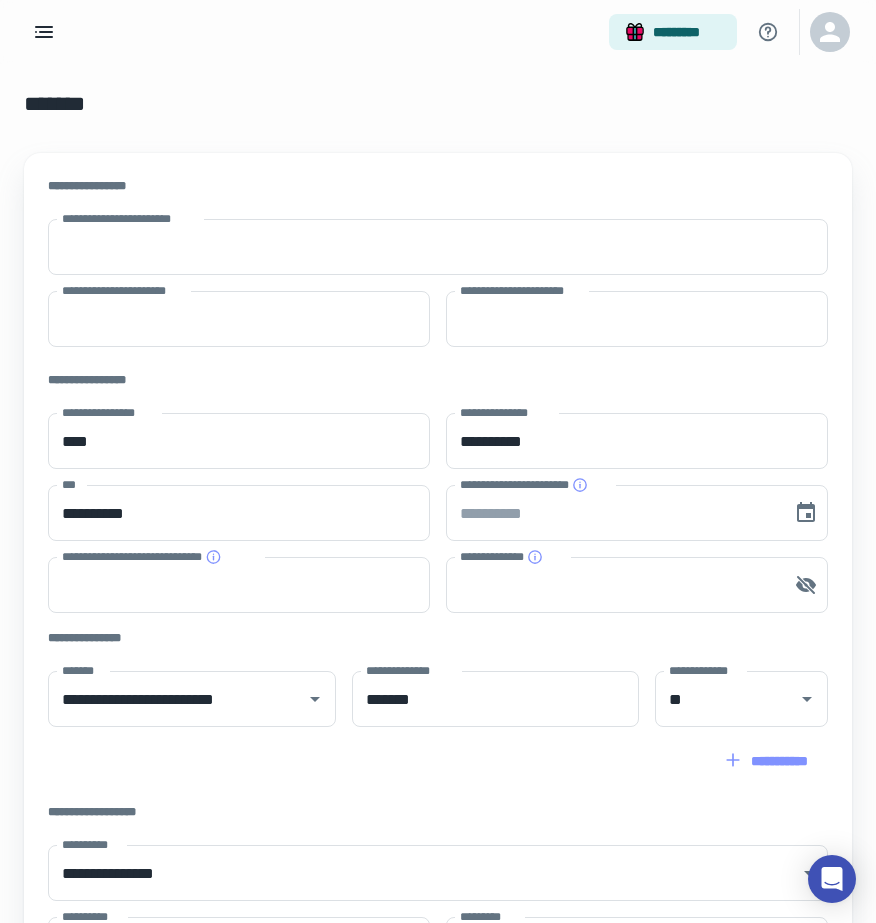 click on "*******" at bounding box center [438, 104] 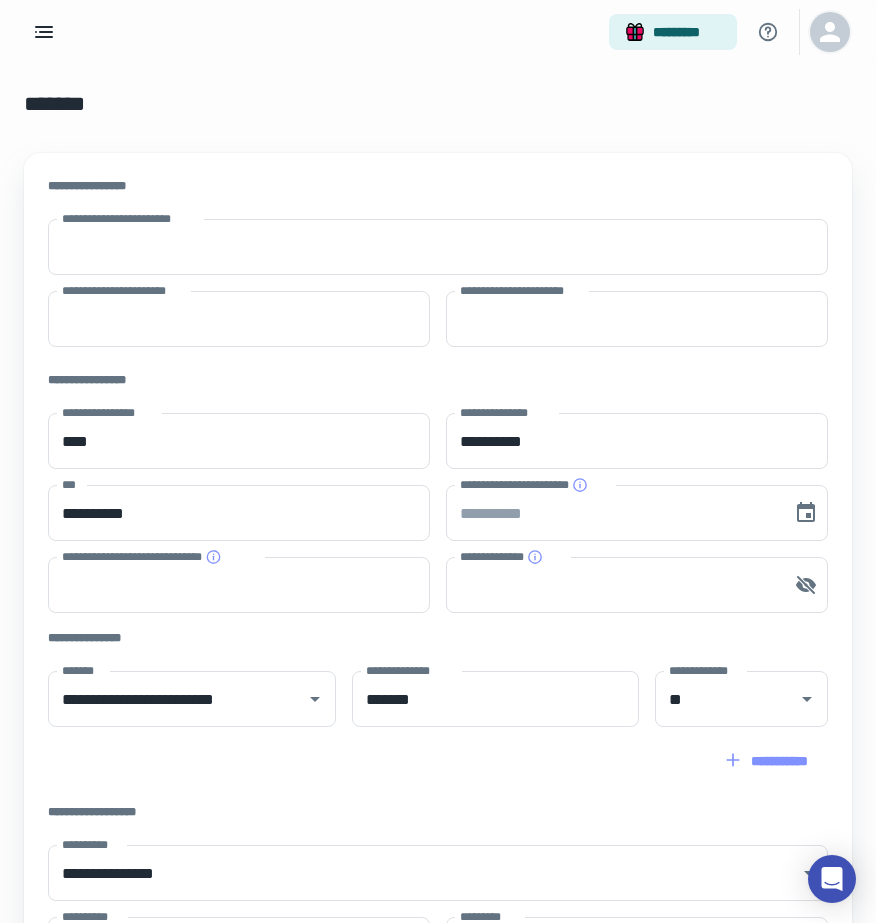 click 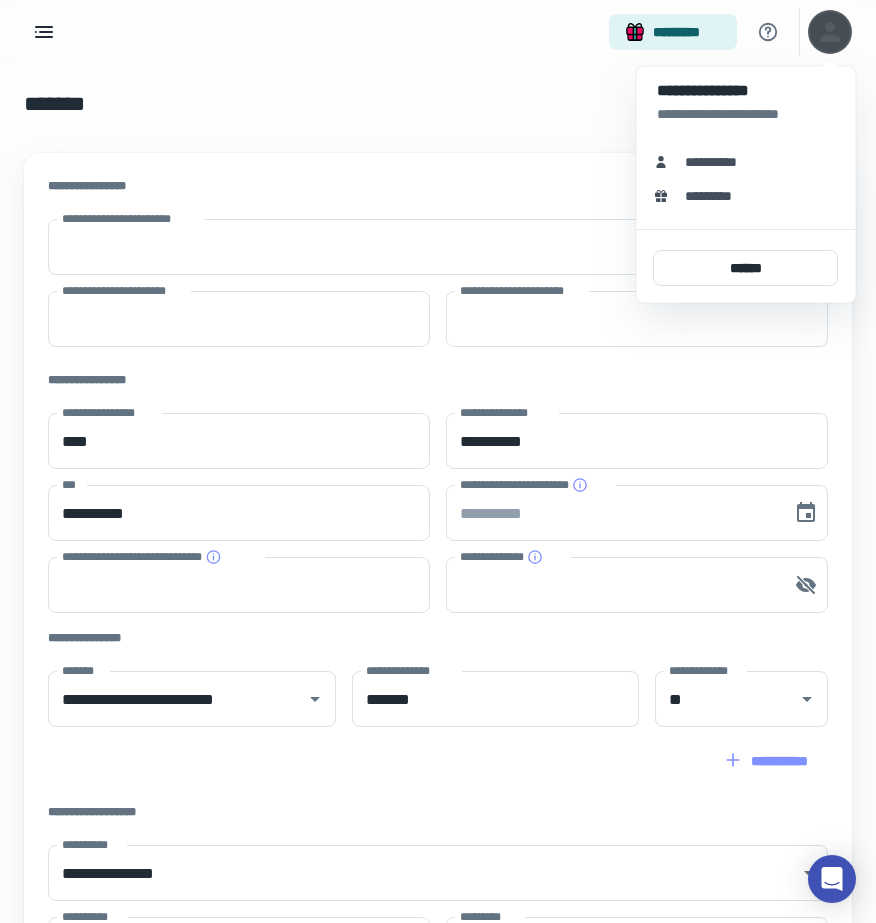 click on "**********" at bounding box center [718, 162] 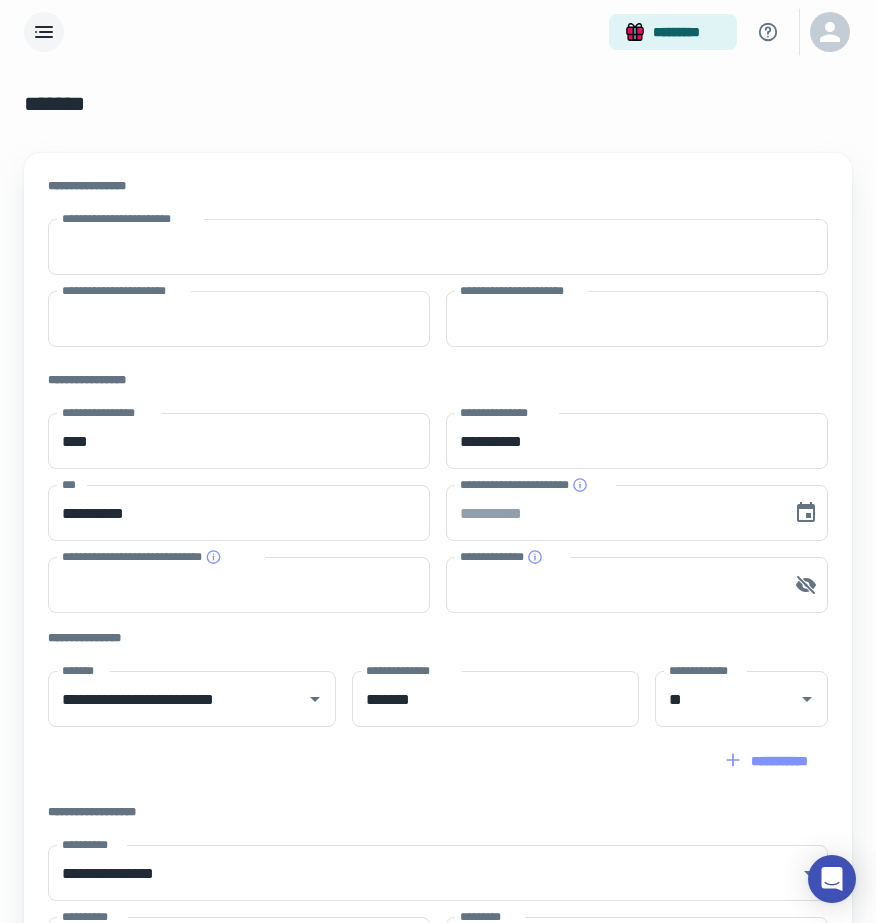 click 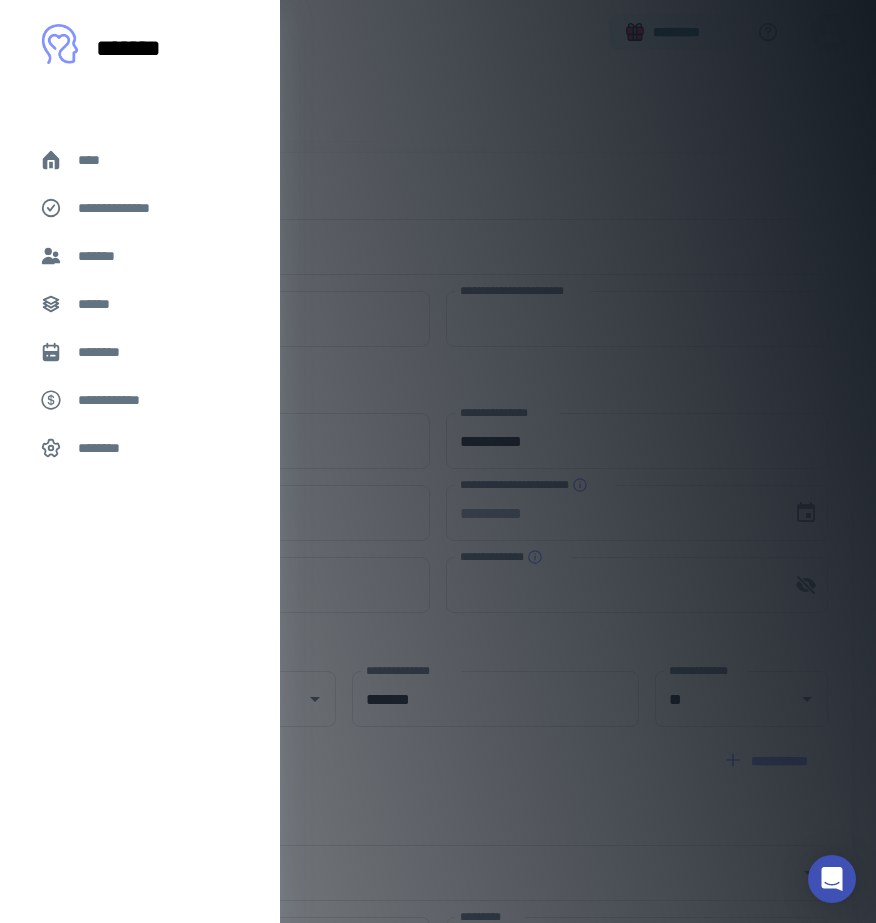 click on "*******" at bounding box center [100, 256] 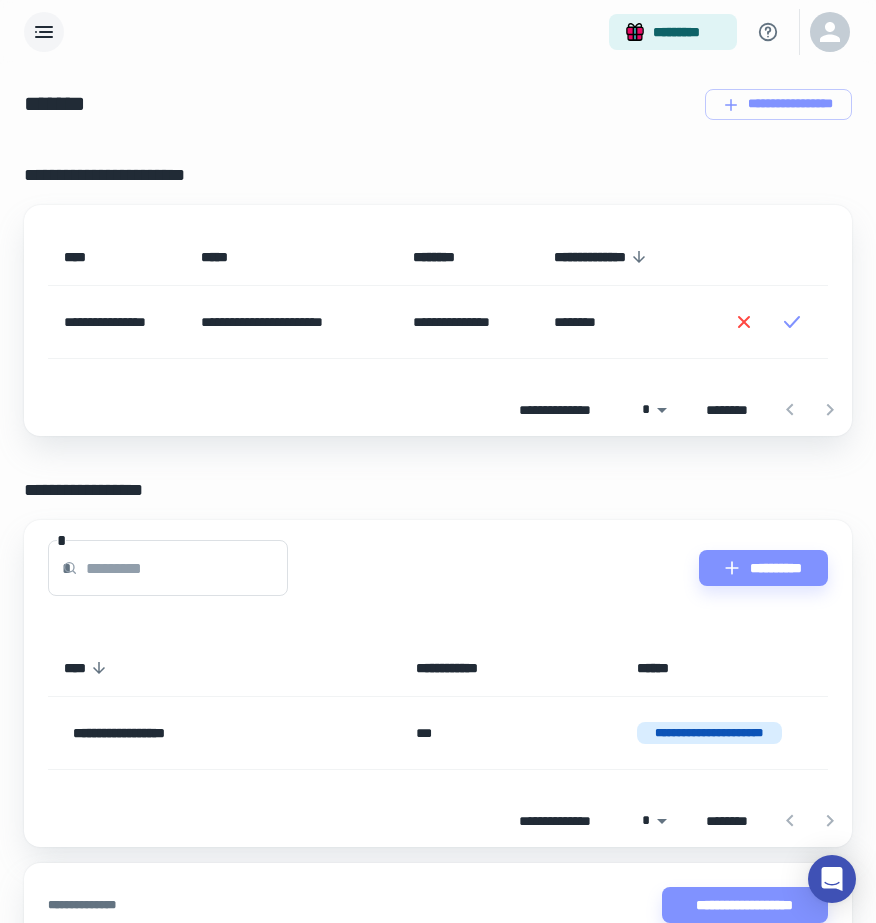 click 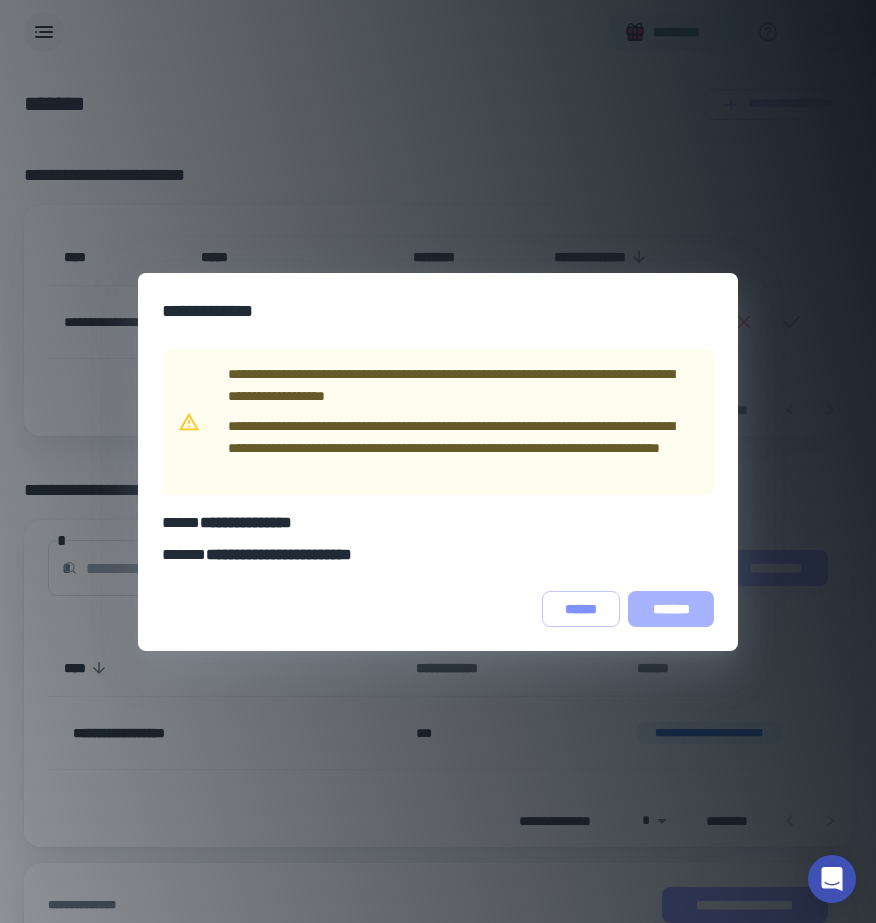 click on "*******" at bounding box center (671, 609) 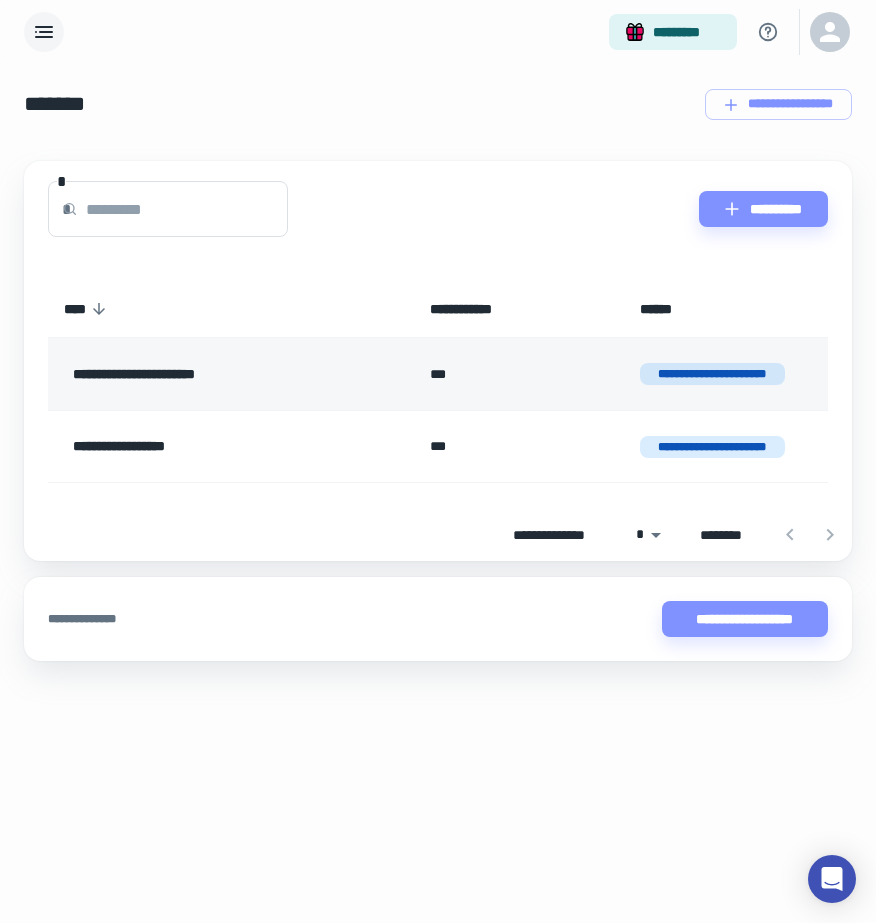 click on "**********" at bounding box center [713, 374] 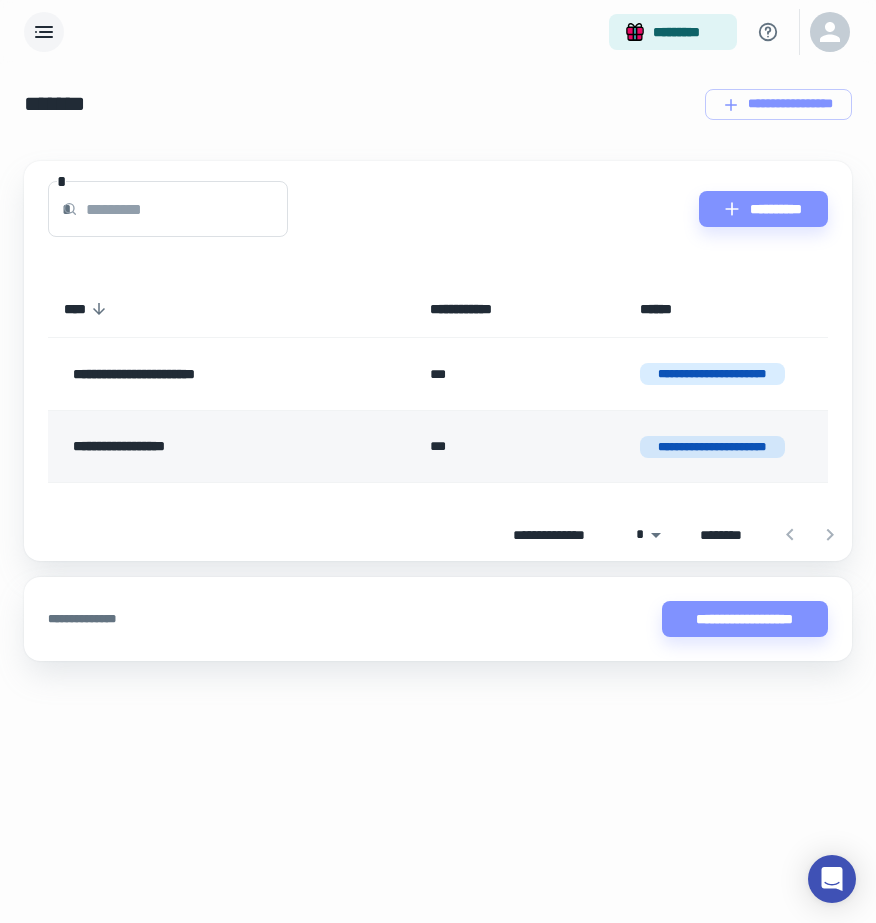 click on "**********" at bounding box center (713, 447) 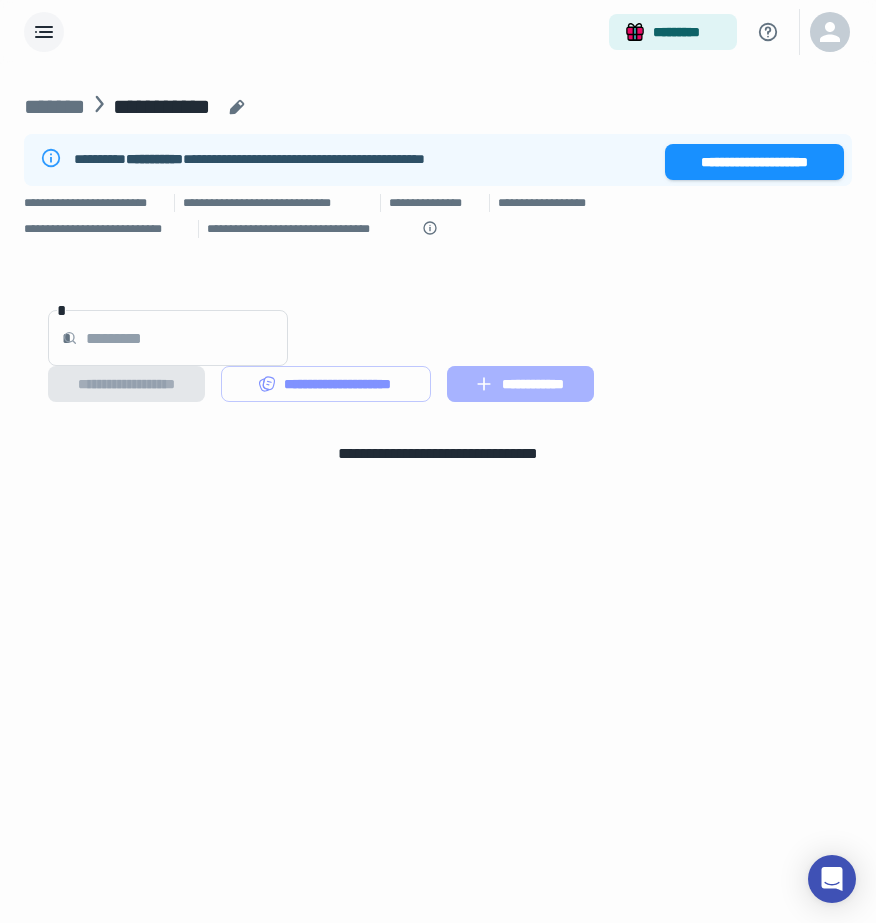 click on "**********" at bounding box center (520, 384) 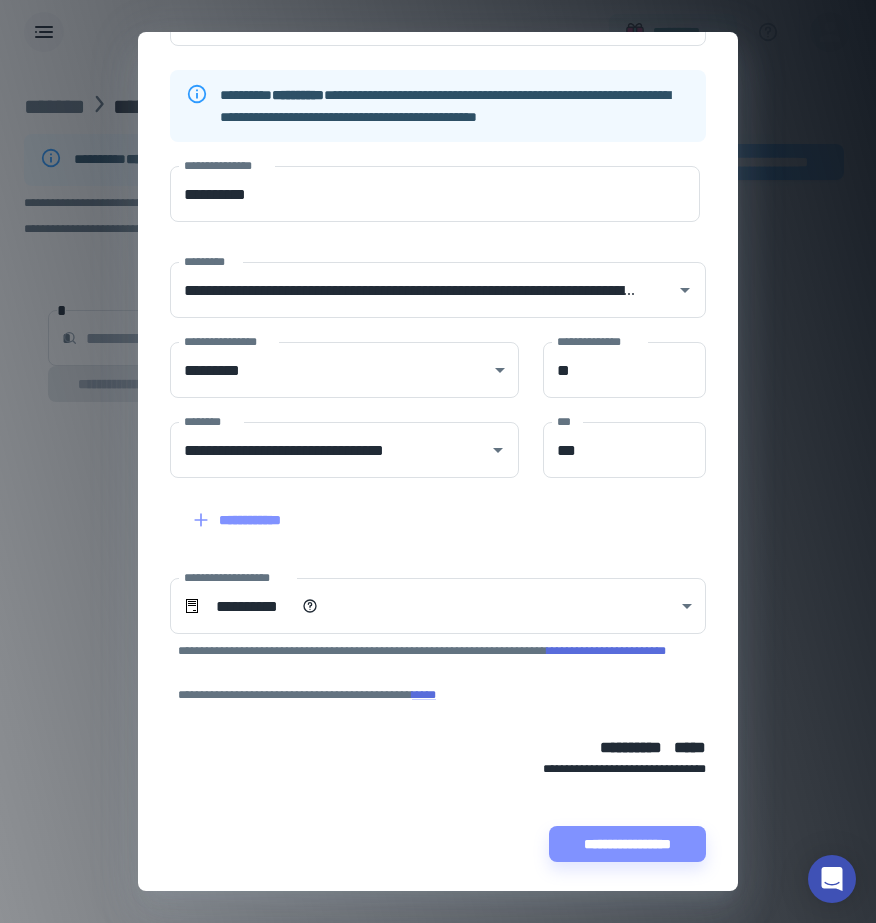 scroll, scrollTop: 141, scrollLeft: 0, axis: vertical 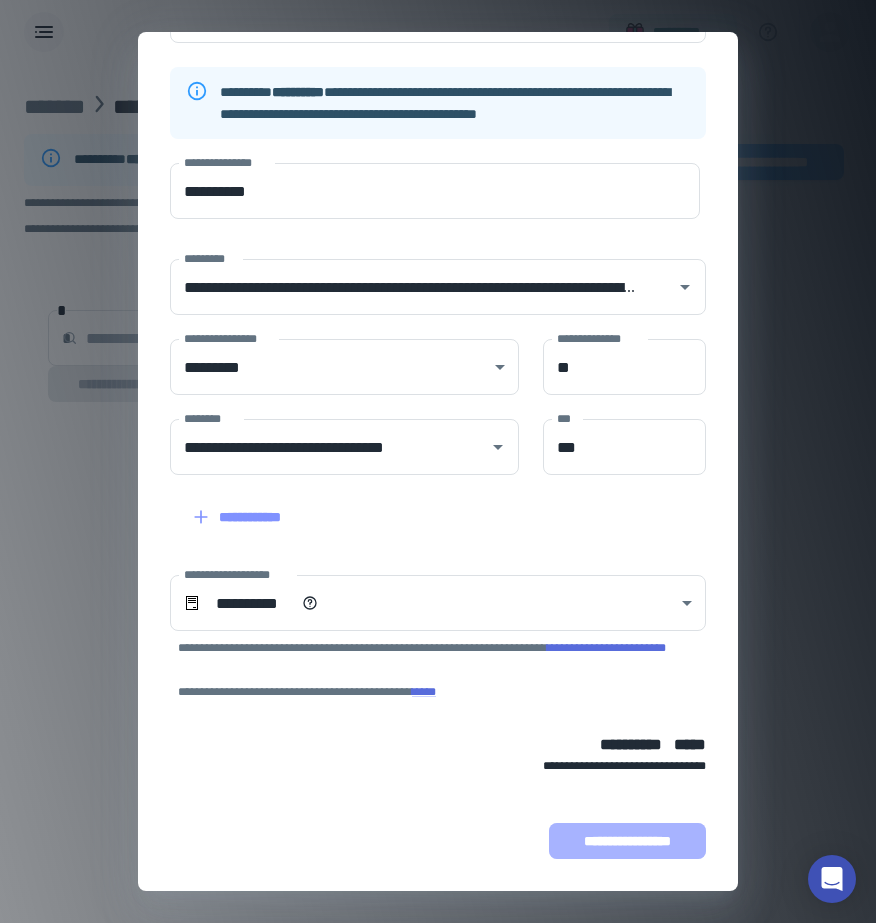 click on "**********" at bounding box center [627, 841] 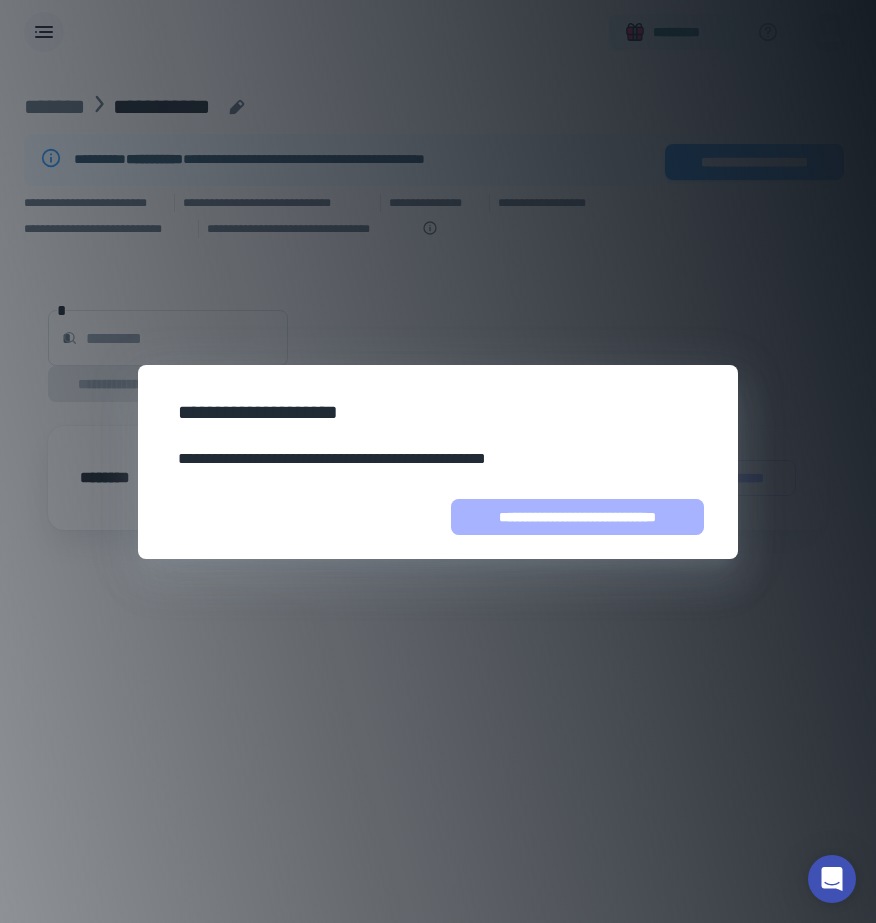 click on "**********" at bounding box center [577, 517] 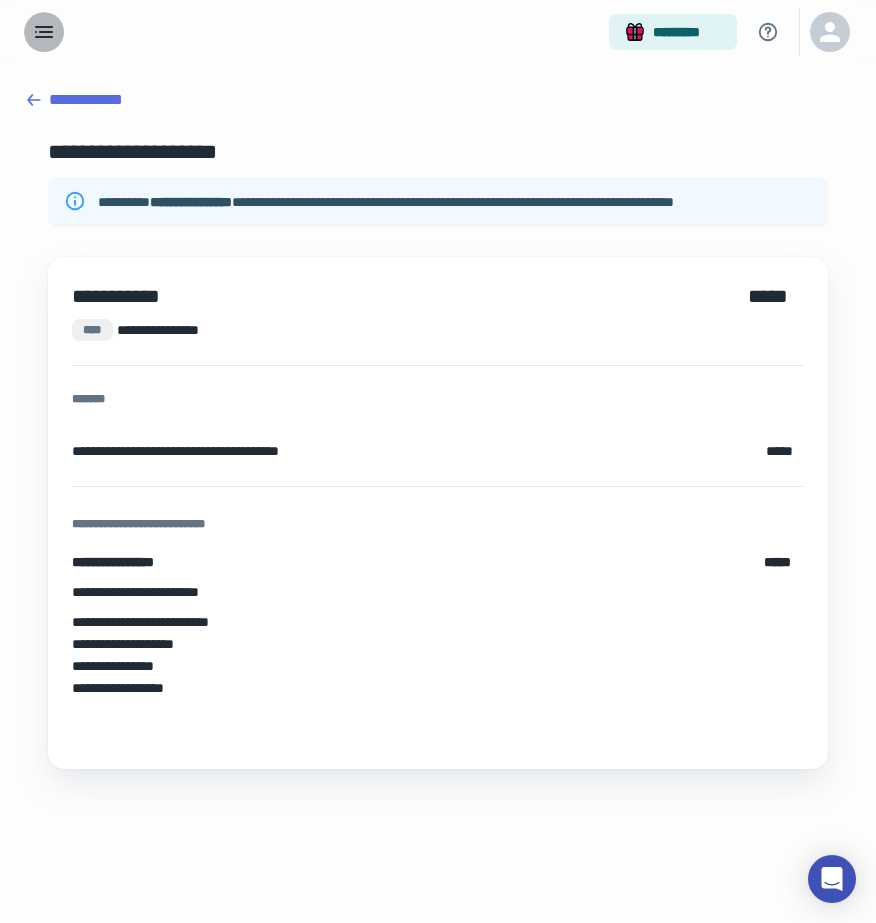 click 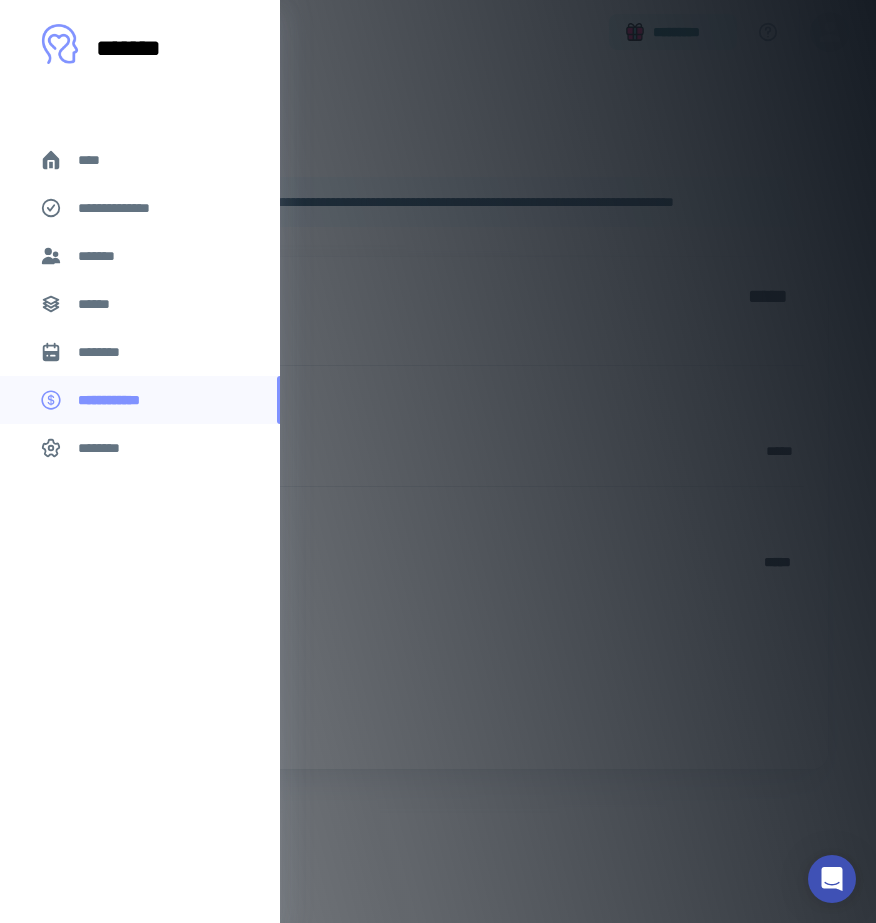 click on "****" at bounding box center [97, 160] 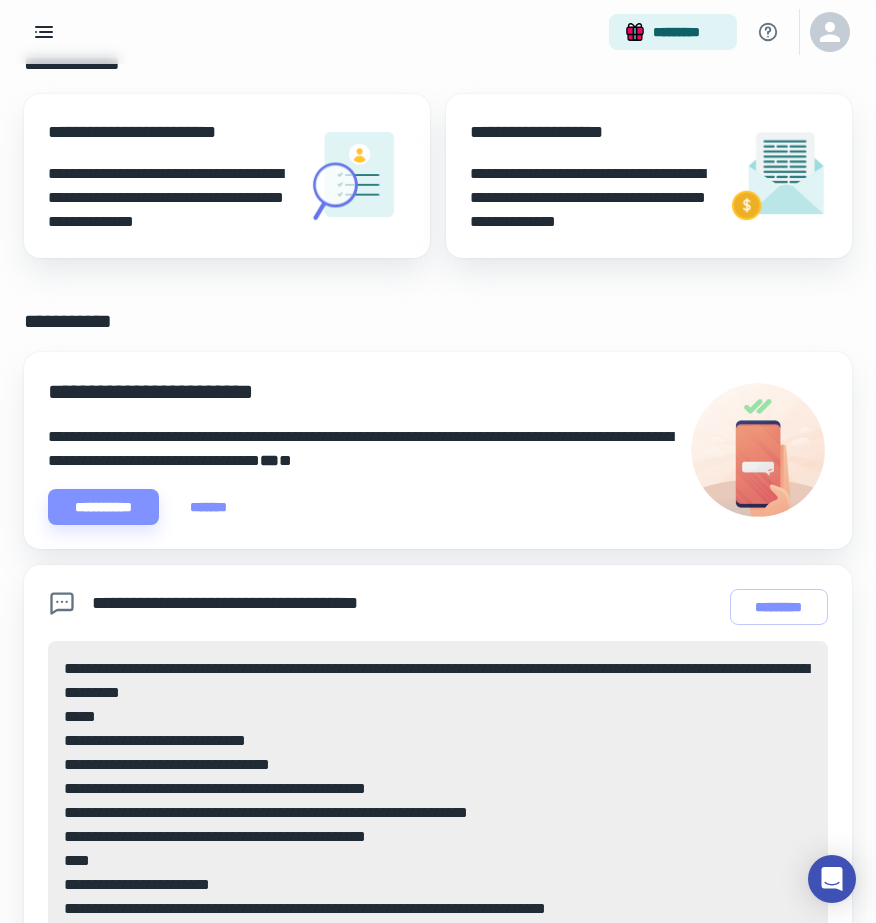 scroll, scrollTop: 196, scrollLeft: 0, axis: vertical 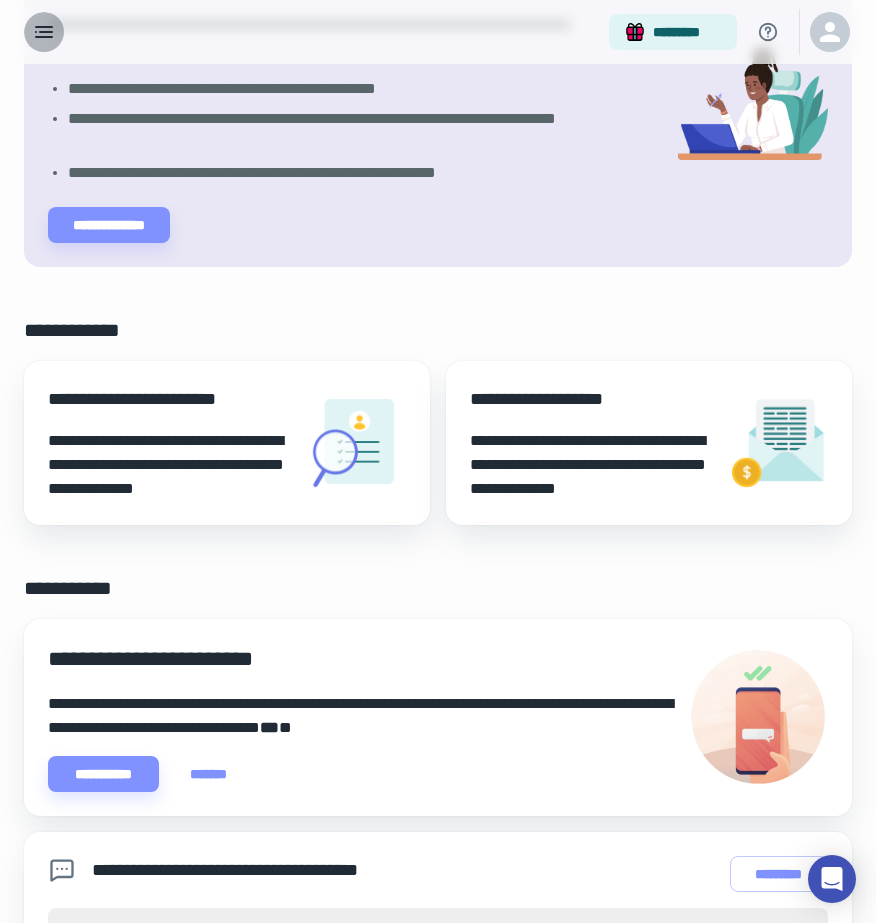 click 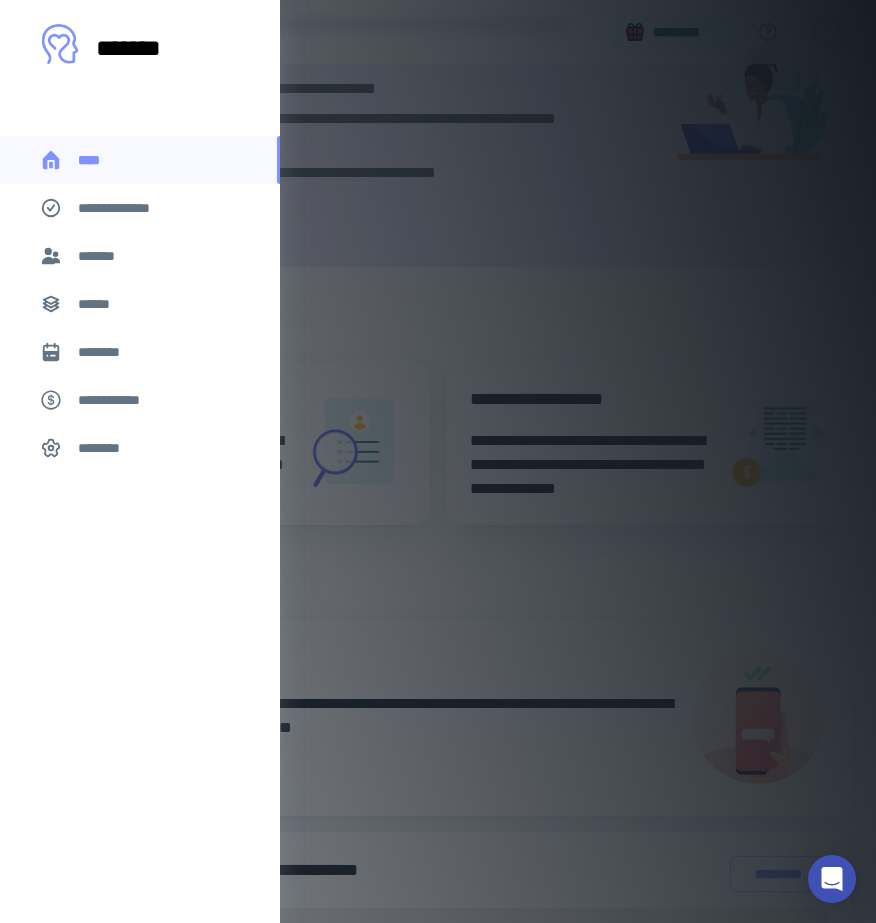 click on "*******" at bounding box center (100, 256) 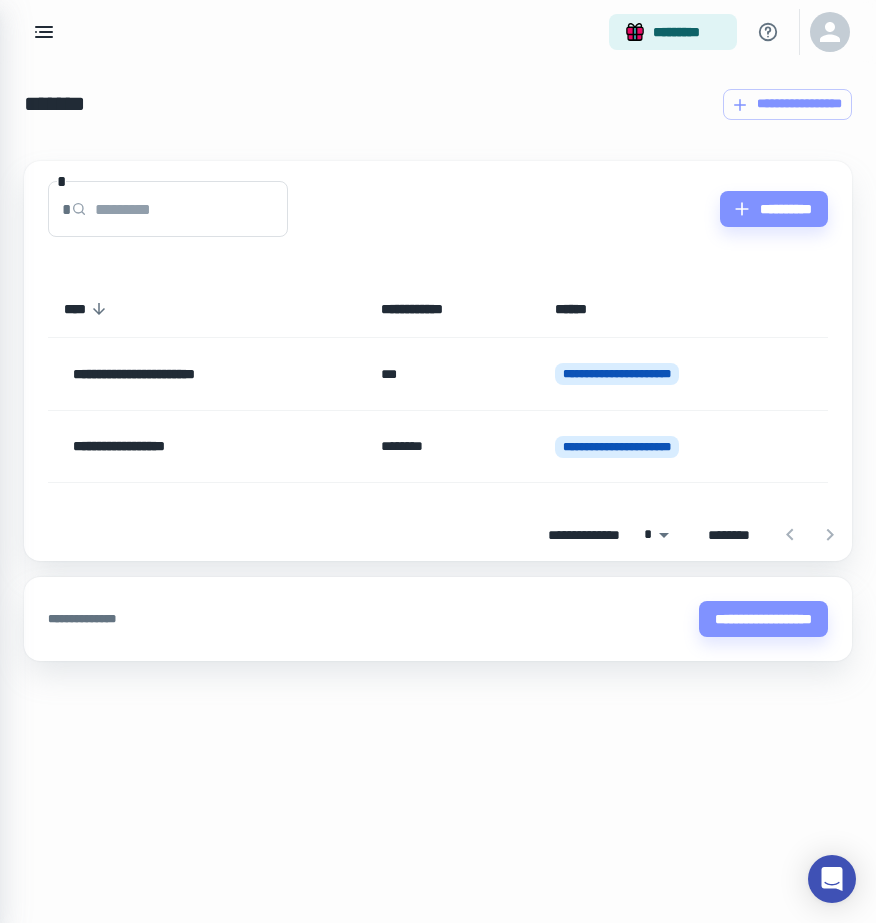 scroll, scrollTop: 0, scrollLeft: 0, axis: both 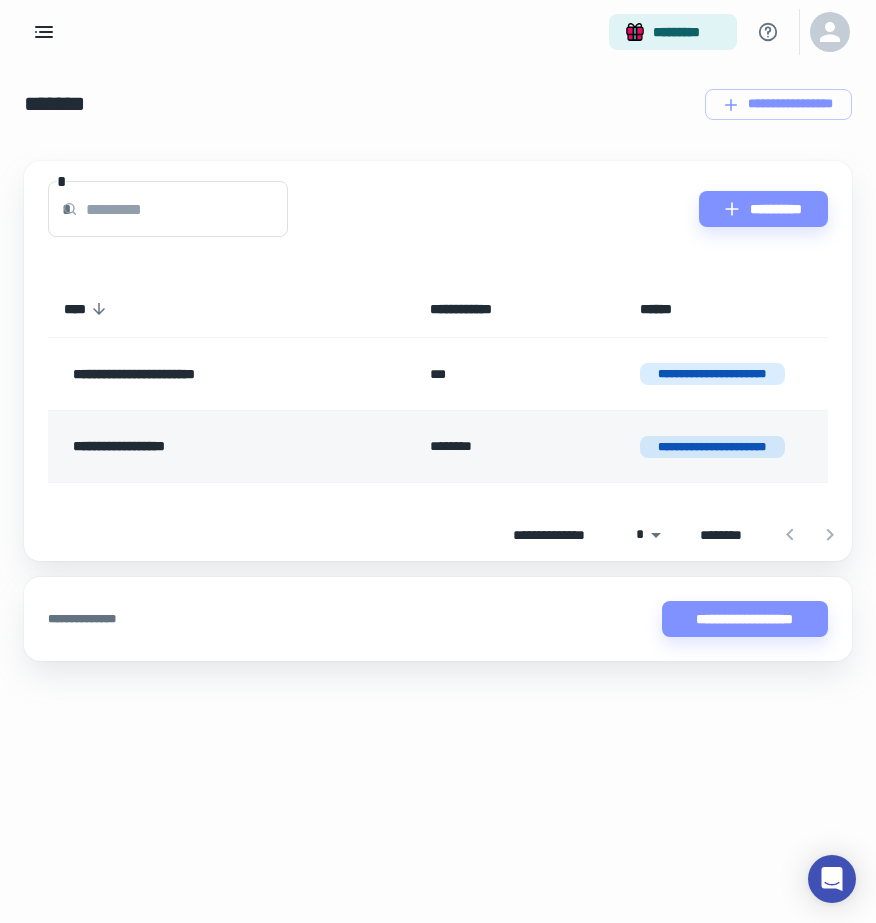 click on "**********" at bounding box center (713, 447) 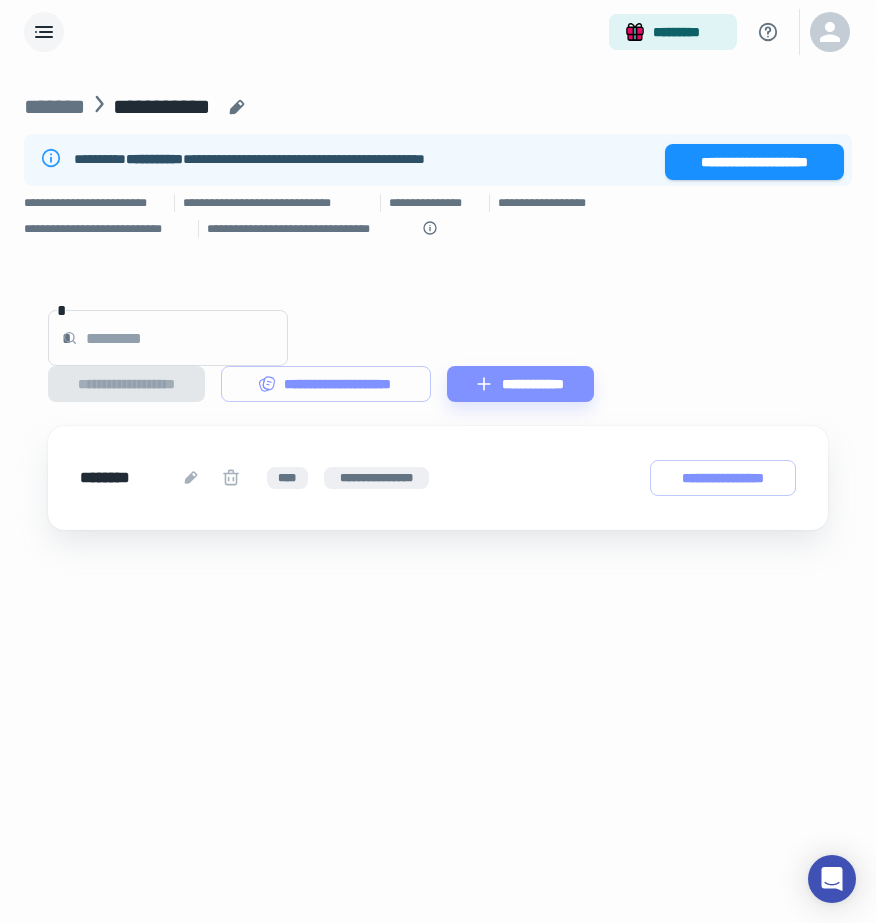 click 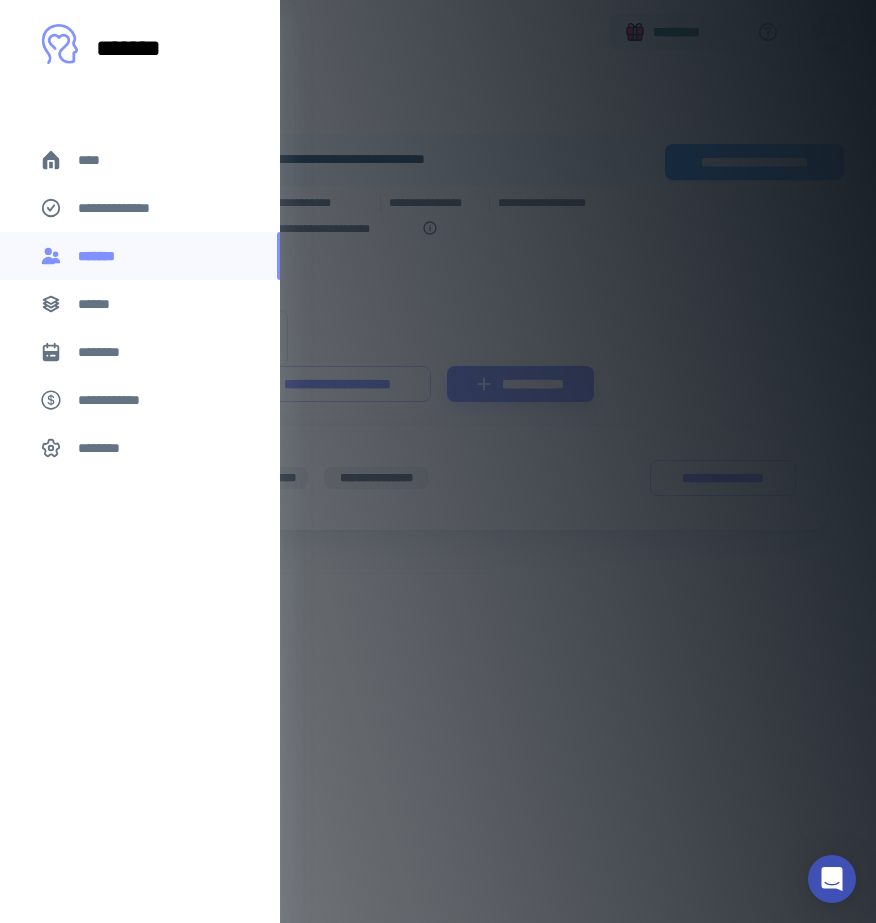 click on "****" at bounding box center (97, 160) 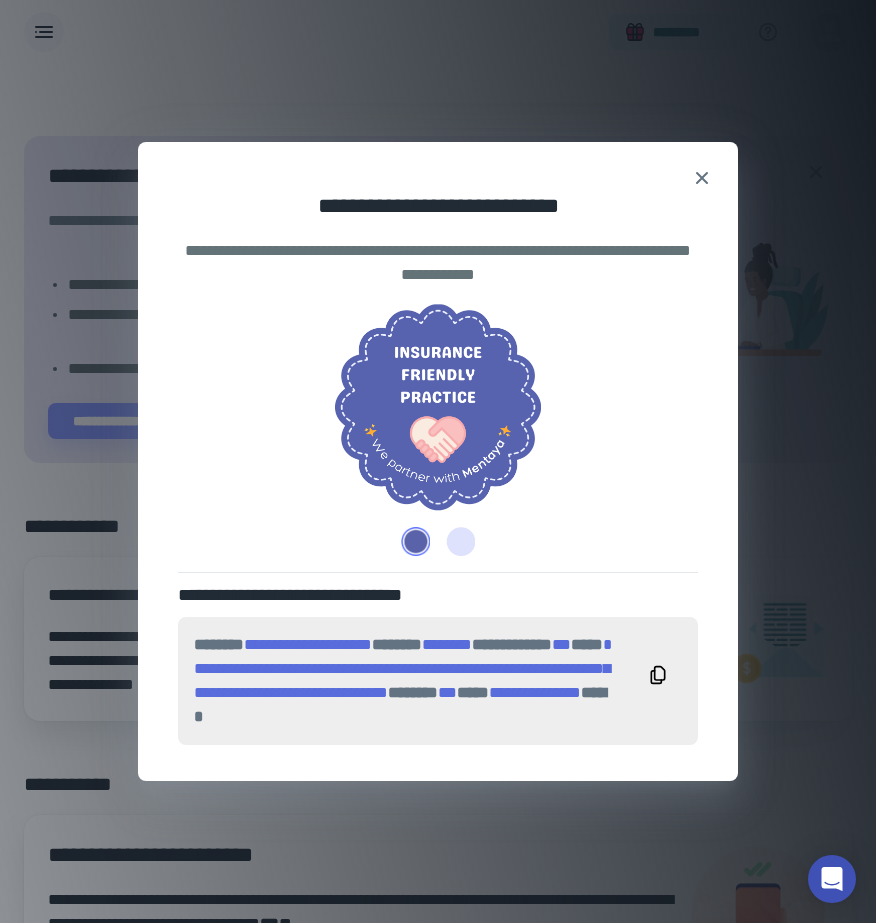 click at bounding box center [456, 541] 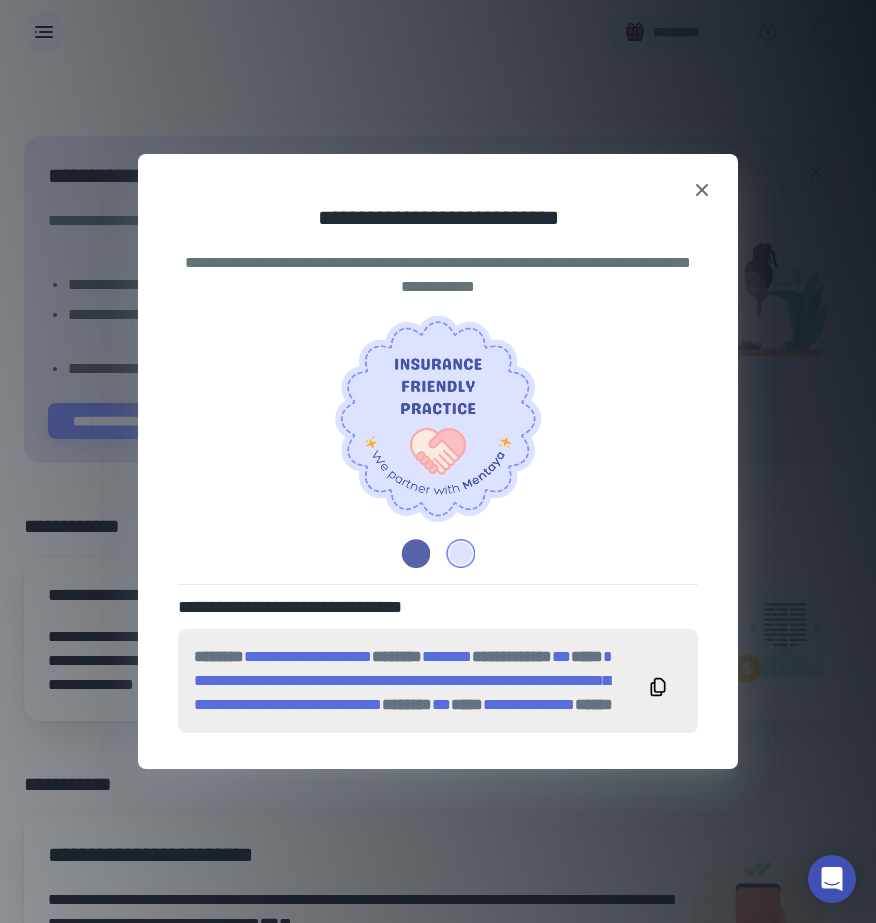 click at bounding box center (419, 553) 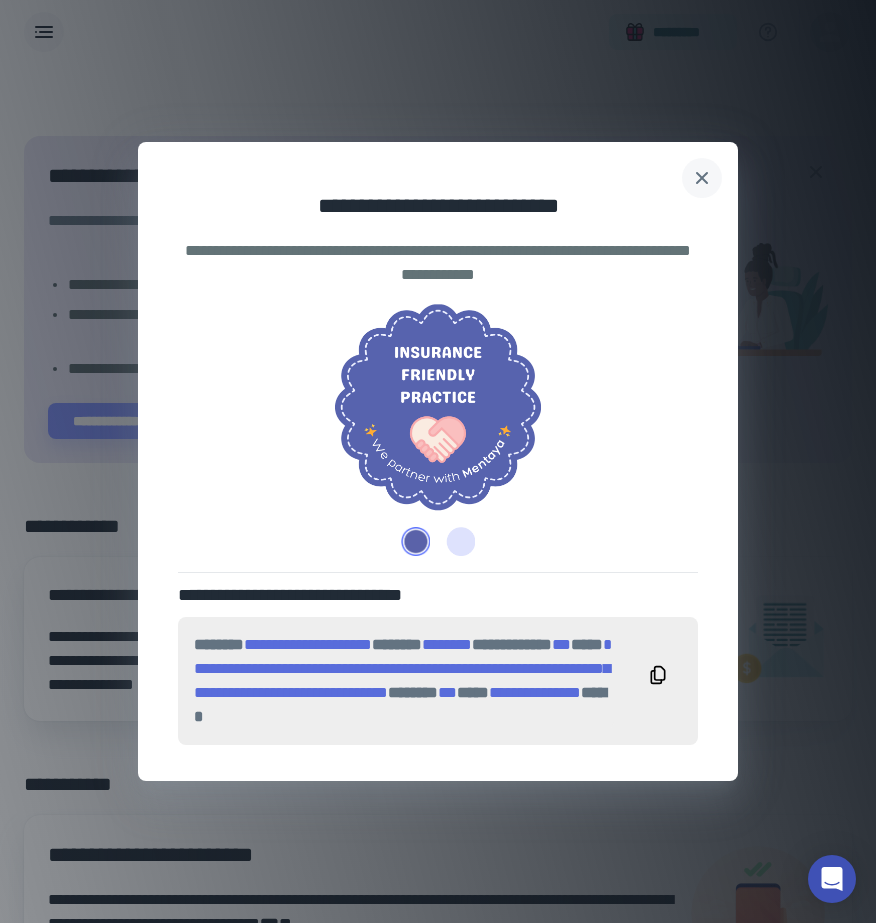 click 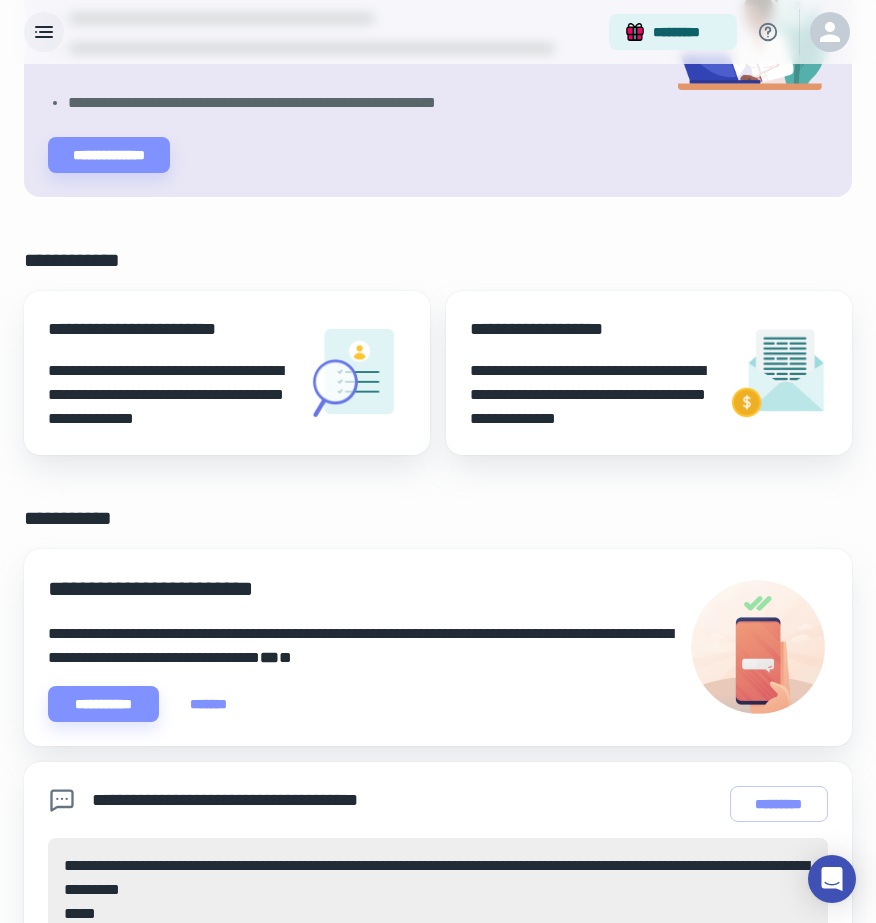 scroll, scrollTop: 0, scrollLeft: 0, axis: both 